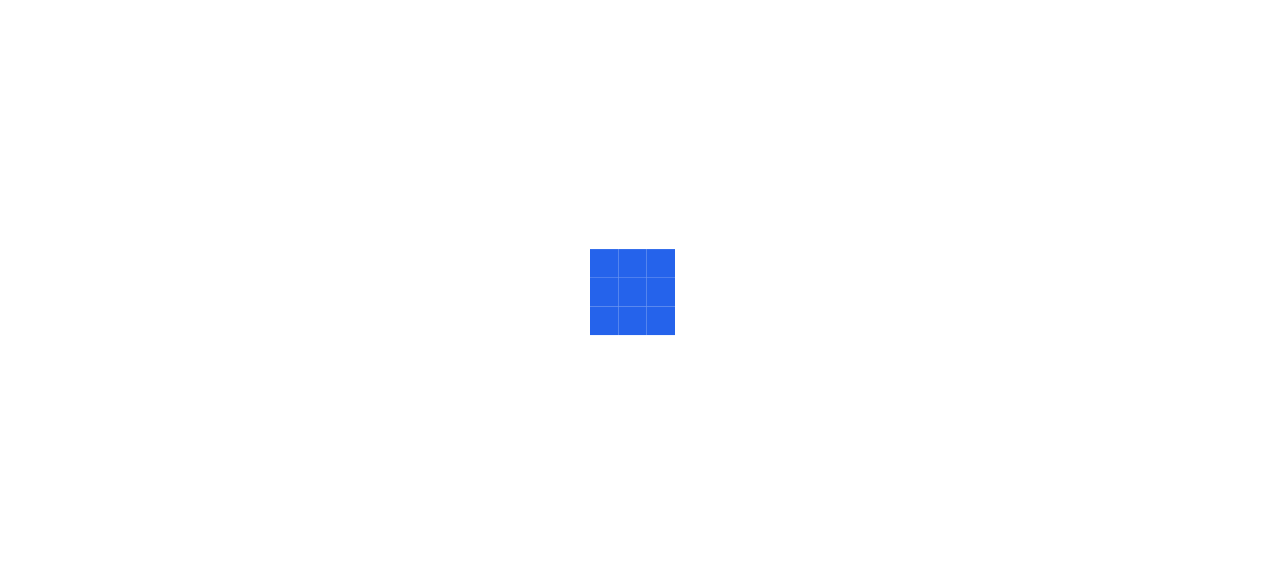 scroll, scrollTop: 0, scrollLeft: 0, axis: both 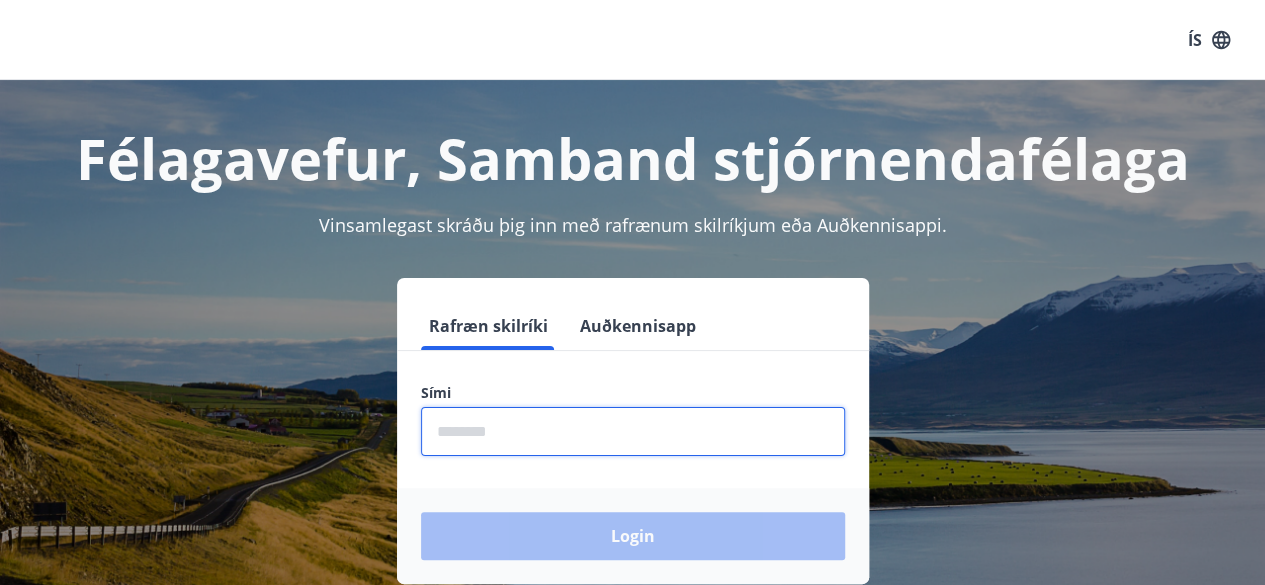 click at bounding box center (633, 431) 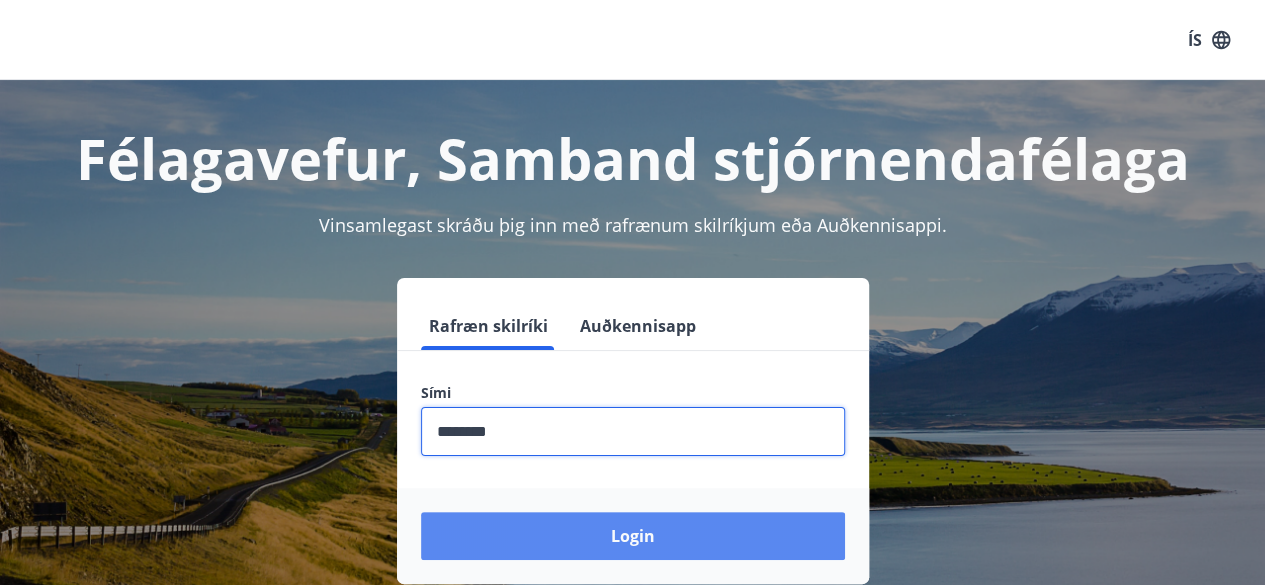 type on "********" 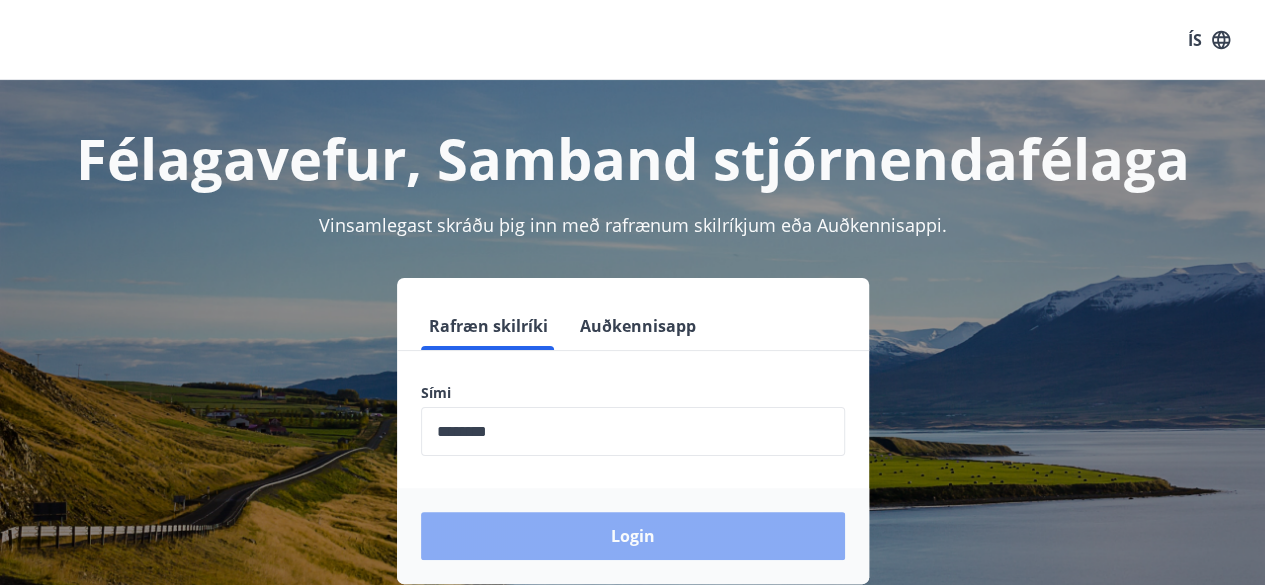 click on "Login" at bounding box center [633, 536] 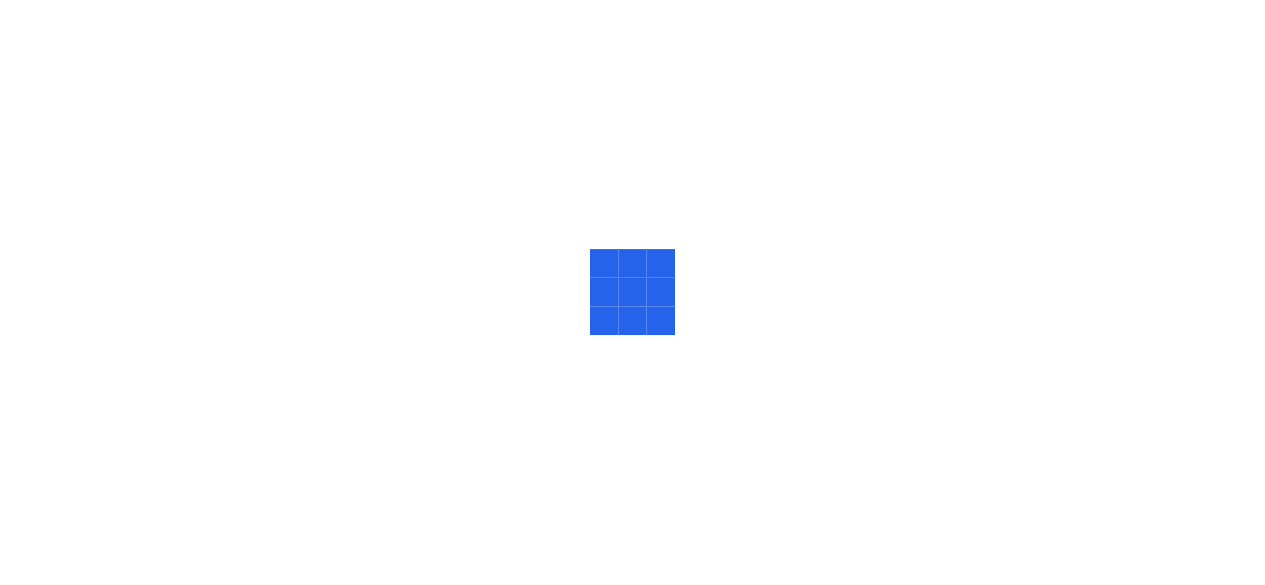 scroll, scrollTop: 0, scrollLeft: 0, axis: both 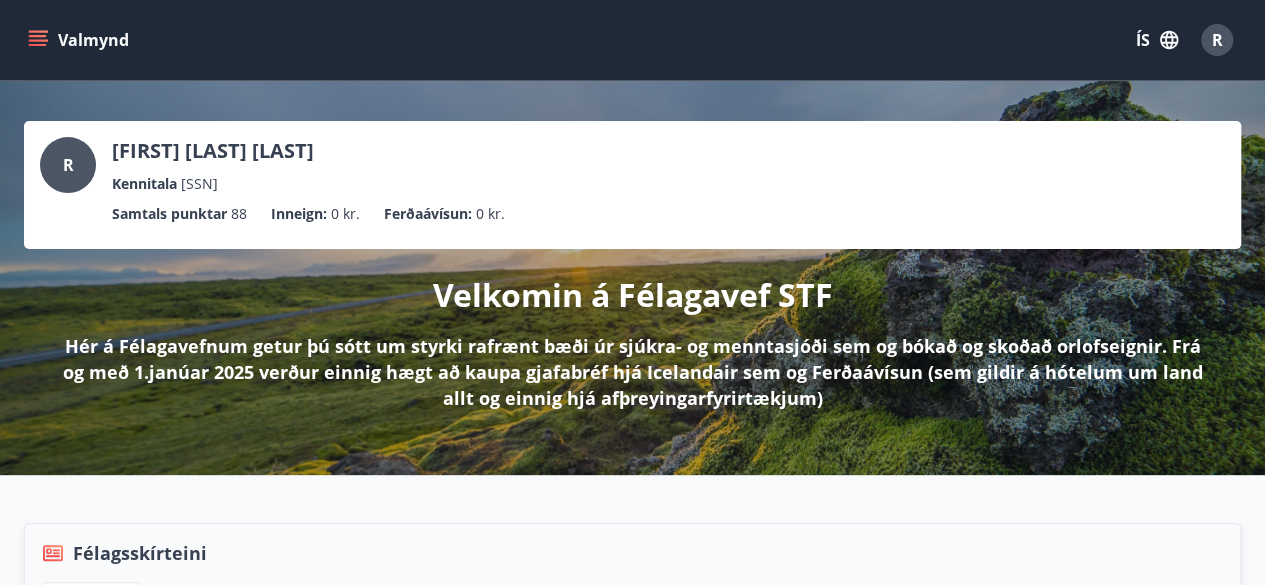 click on "Valmynd ÍS R" at bounding box center [632, 40] 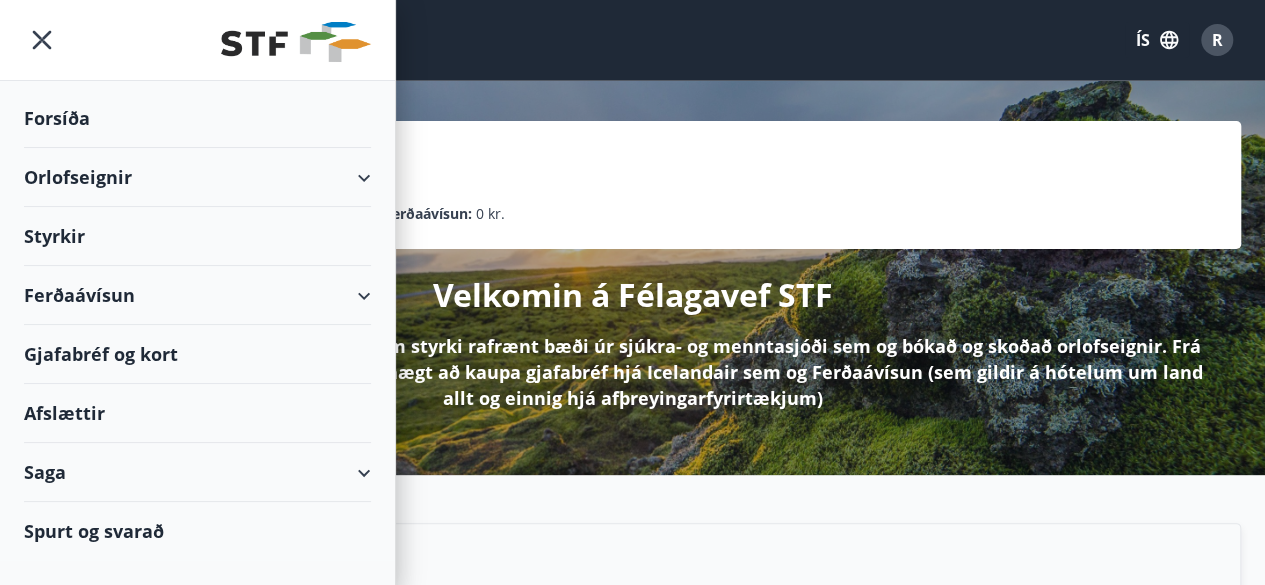 click on "Orlofseignir" at bounding box center [197, 177] 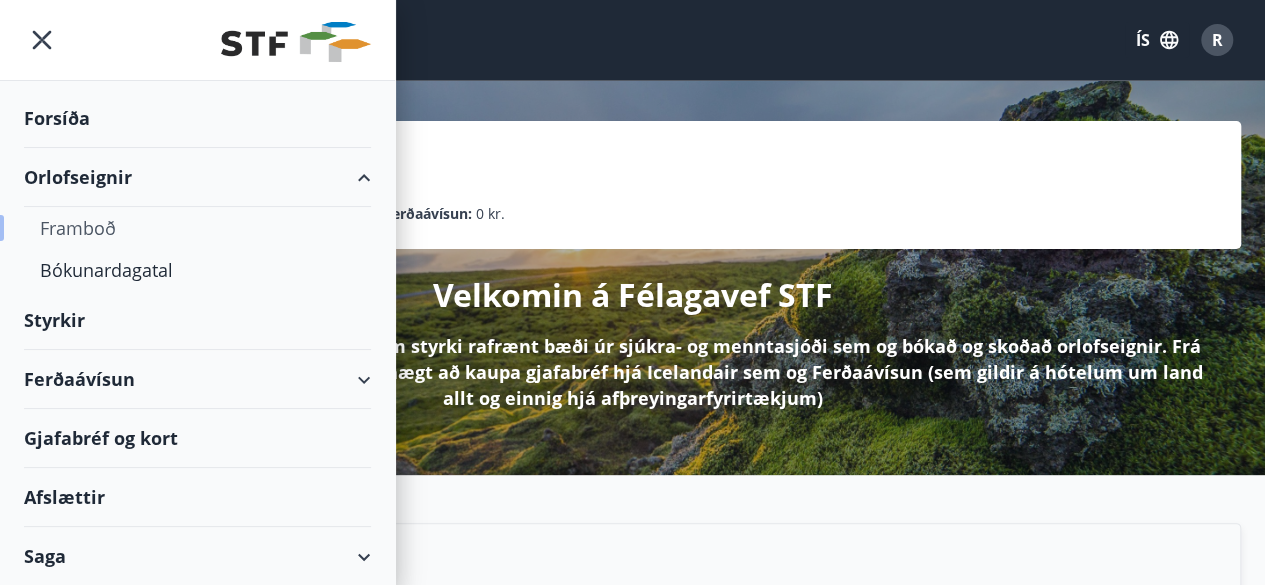 click on "Framboð" at bounding box center (197, 228) 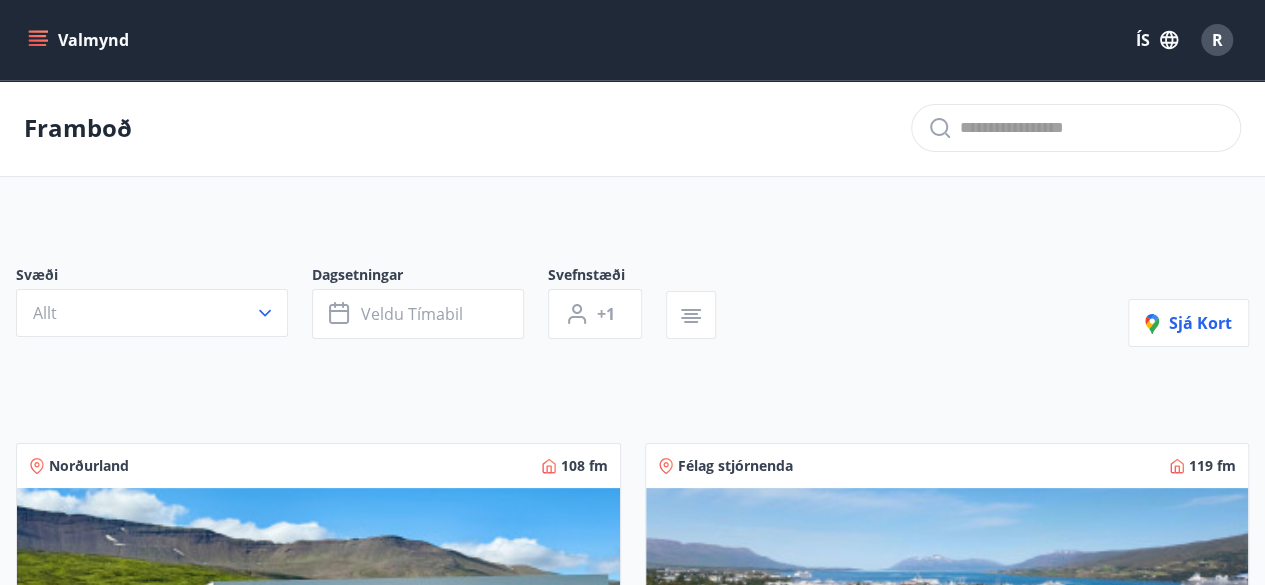 click on "Svæði Allt Dagsetningar Veldu tímabil Svefnstæði +1 Sjá kort Norðurland 108   fm 3 8 Brú - Hrókaland 1, Akureyri Rúmgott hús upp í Hálöndunum. Húsið er 108 fm með svefnaðstöðu fyrir 8 manns. Nánar Félag stjórnenda 119   fm 3 7 Félag Stjórnenda - Austurbrú 10 íb. 201 Íbúðin  er 119,8 fm, 3 herbergi með svefn aðstöðu fyrir 7 manns +  barnarúm. Bílastæði og geymsla í kjallara. Nánar Norðurland 108   fm 3 6 Brú - Hyrnuland 14, Akureyri Húsið er 108 fm með svefn aðstöðu fyrir 6 manns. Nánar Höfuðborgarsvæðið 92   fm 2 6 Berg - Álalind 3, íbúð 307 Húsið er 91 fm með svefn aðstöðu fyrir 6 manns Nánar Norðurland 126   fm 3 6 STA - Akureyri Hulduholt 12 Húsið er 126 fm með svefn aðstöðu fyrir 6 manns Nánar Norðurland 108   fm 3 9 Brú - Hrafnaland 1, Akureyri (gæludýr velkomin) Rúmgott hús í Hálöndunum. Húsið er 108 fm með svefnaðstöðu fyrir 9 manns. Gæludýr velkomin. Nánar Vesturland 94   fm 3 7 Brú - Einisfold 2, Skorradal 84" at bounding box center [632, 4120] 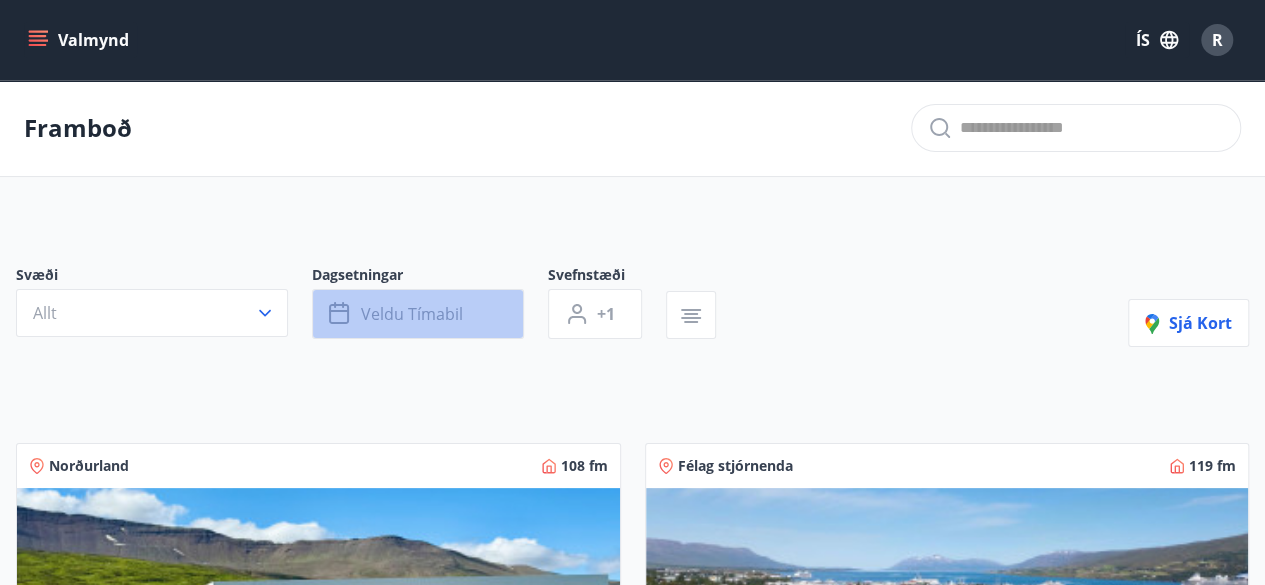 click on "Veldu tímabil" at bounding box center (412, 314) 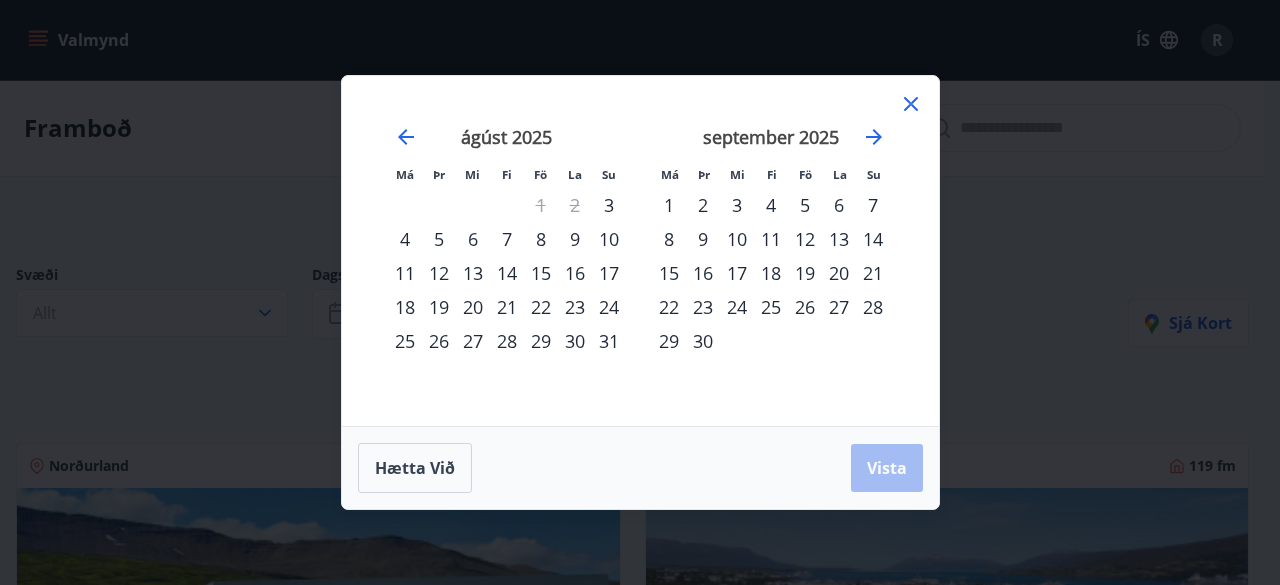 click on "20" at bounding box center (473, 307) 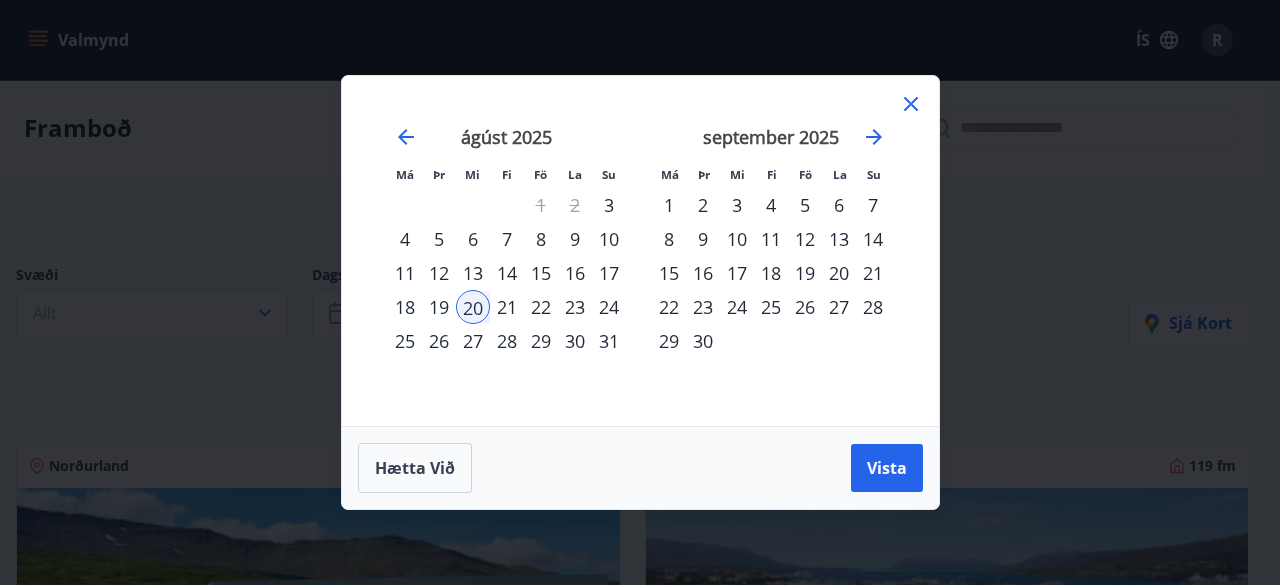 click on "22" at bounding box center [541, 307] 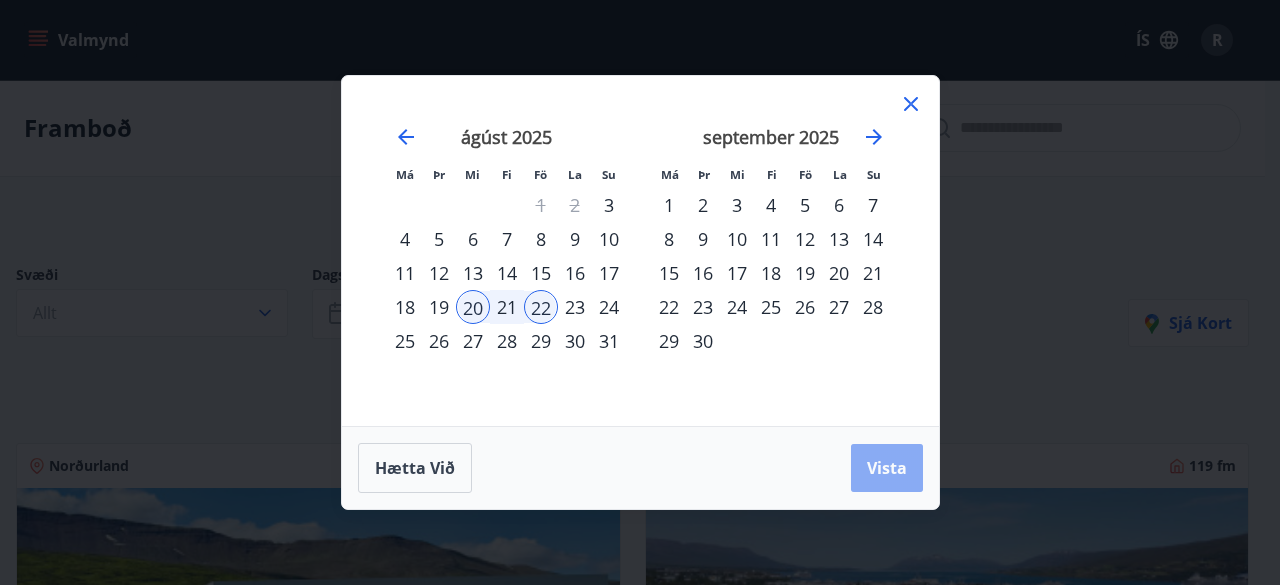 click on "Vista" at bounding box center (887, 468) 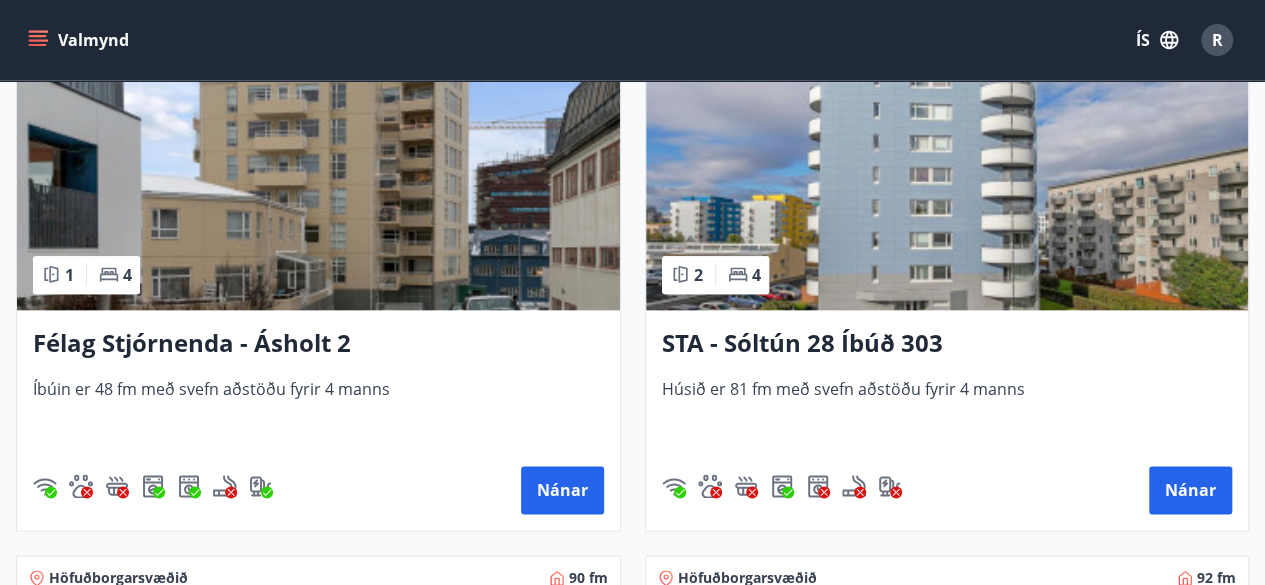 scroll, scrollTop: 994, scrollLeft: 0, axis: vertical 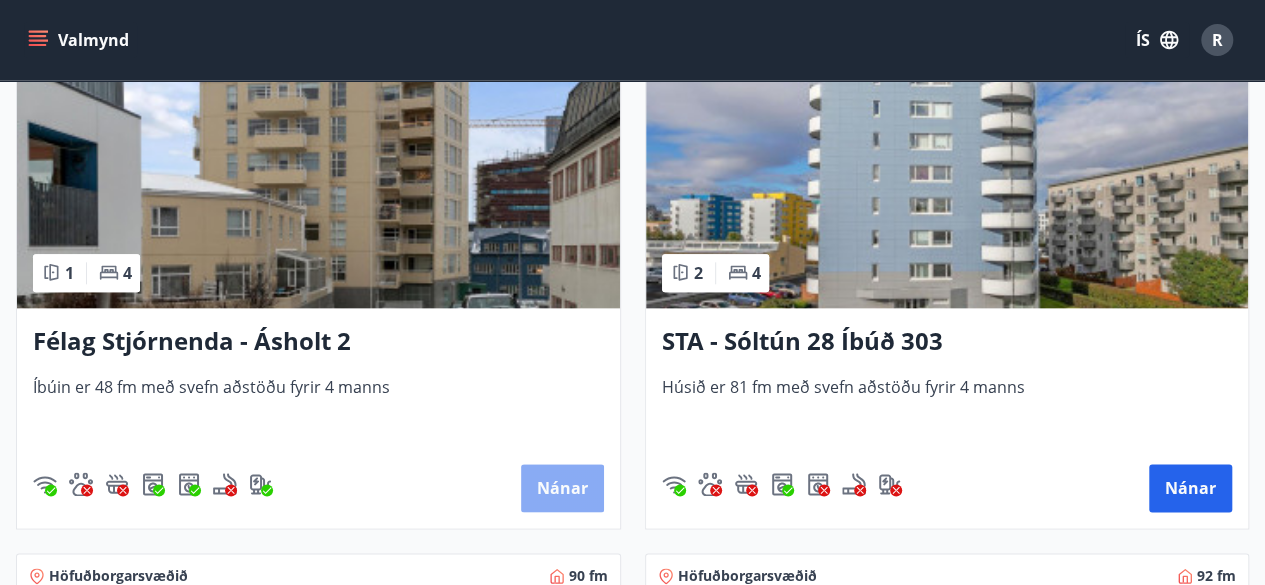 click on "Nánar" at bounding box center [562, 488] 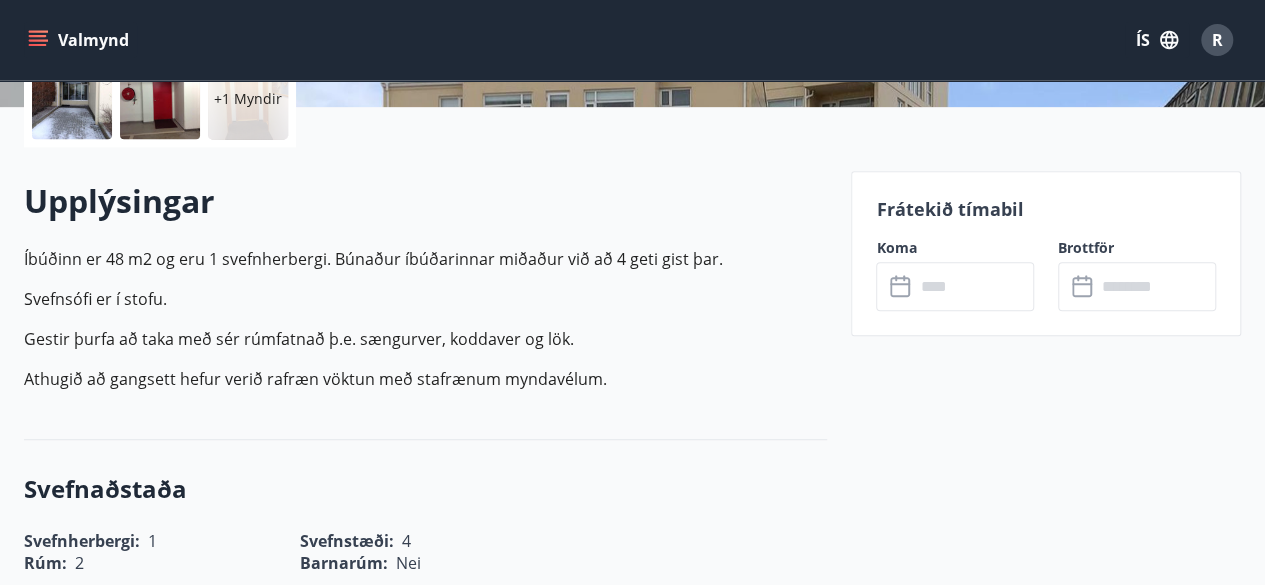 scroll, scrollTop: 499, scrollLeft: 0, axis: vertical 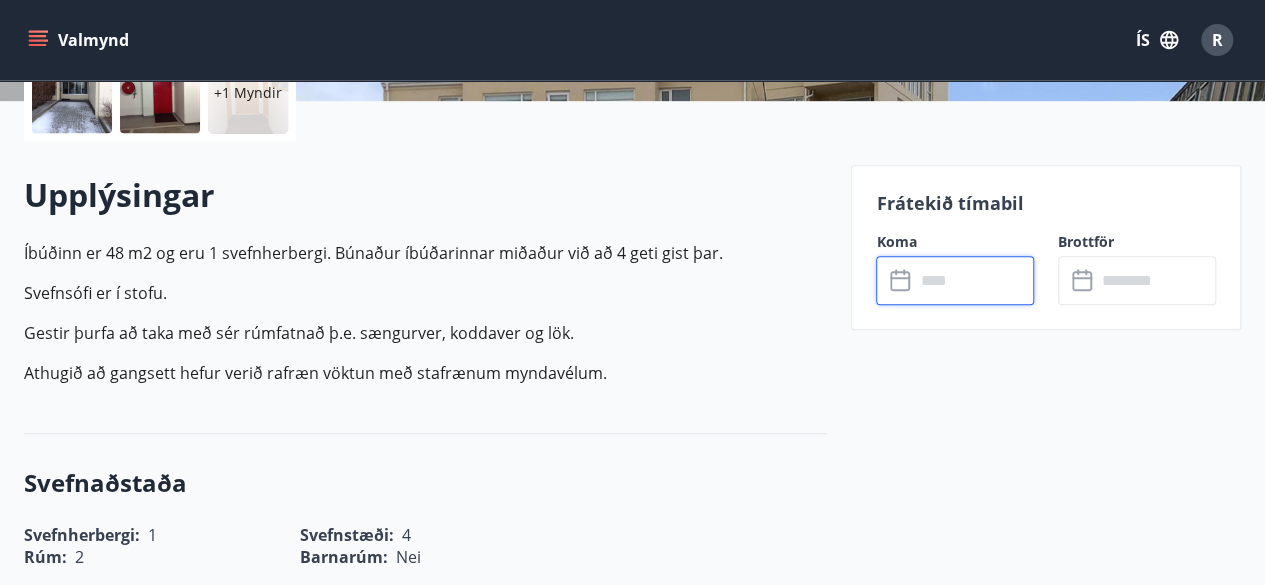 click at bounding box center [974, 280] 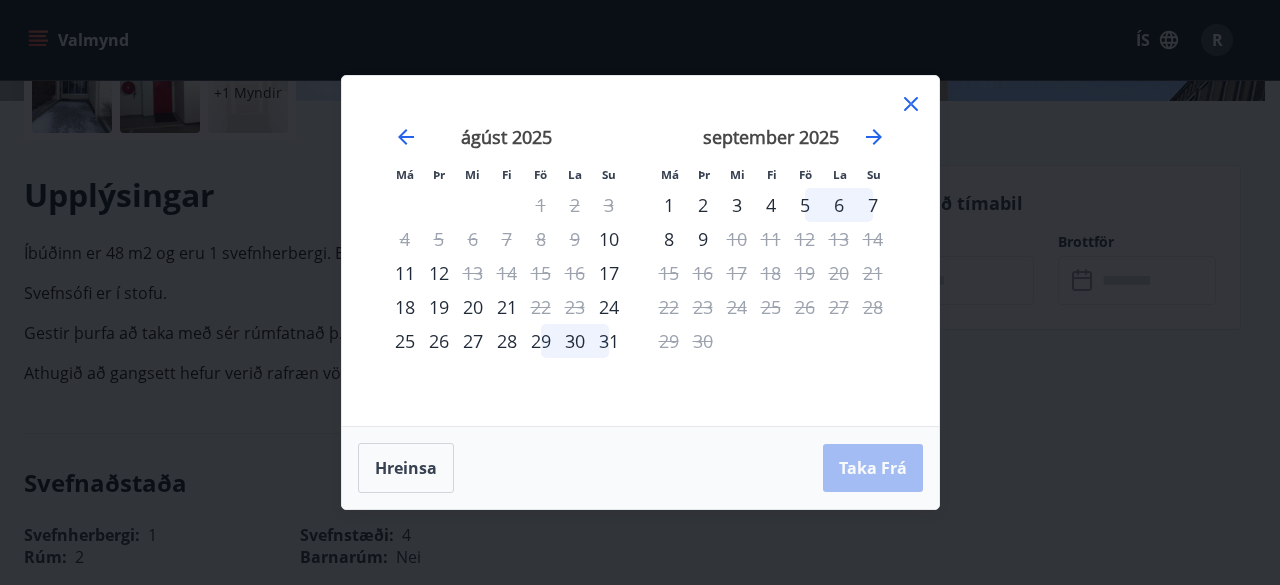 click on "20" at bounding box center (473, 307) 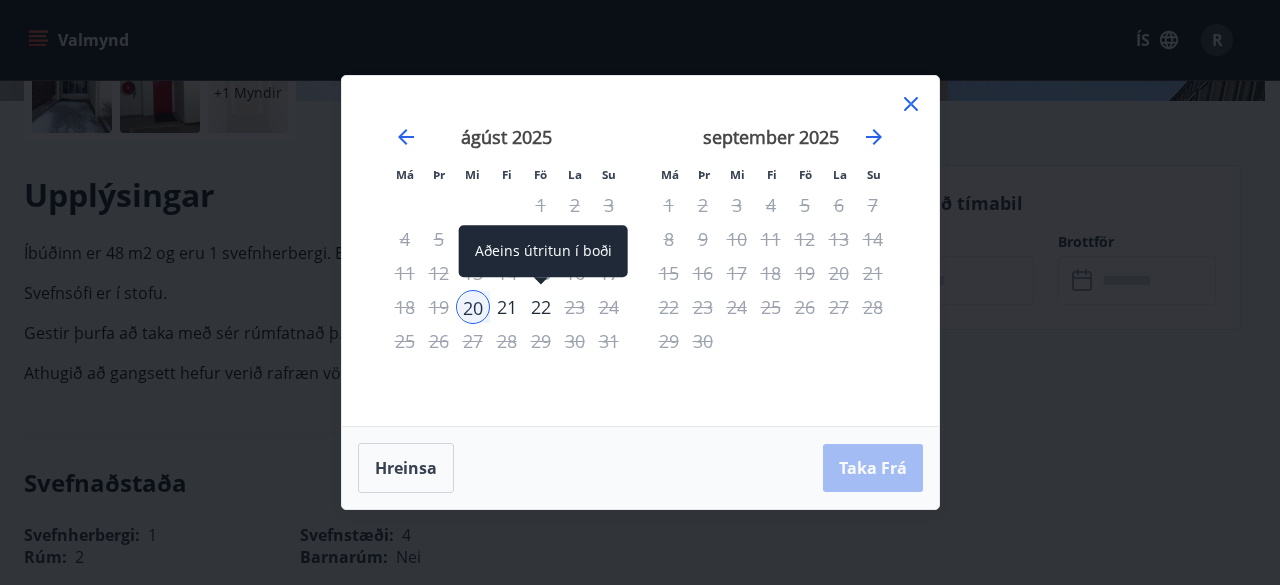 click on "22" at bounding box center [541, 307] 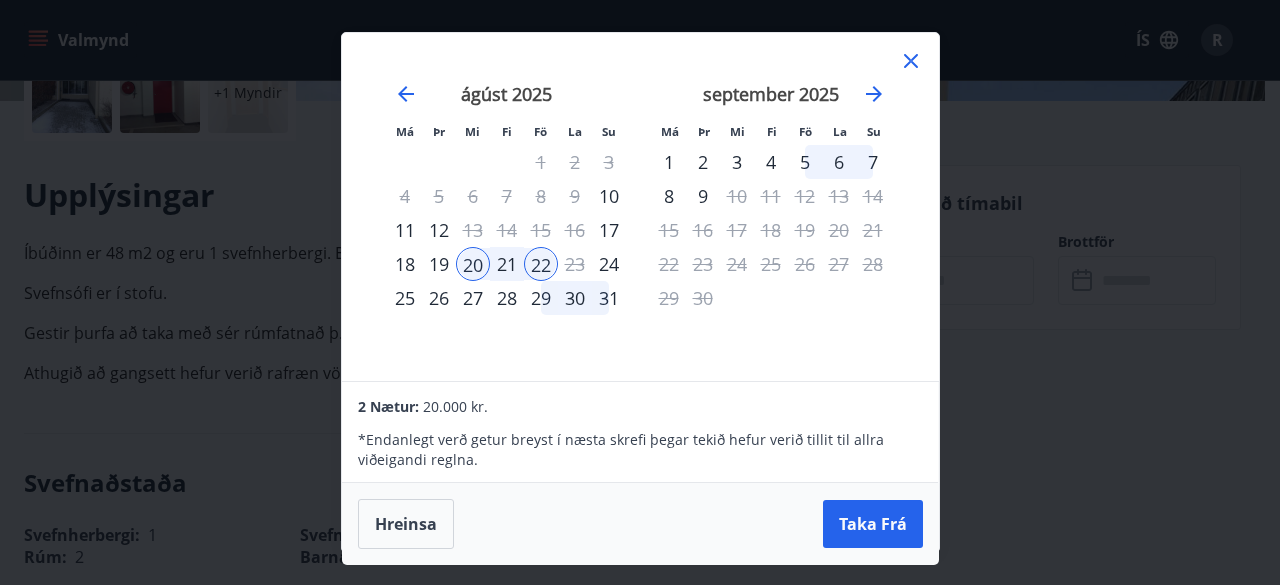 click on "21" at bounding box center [507, 264] 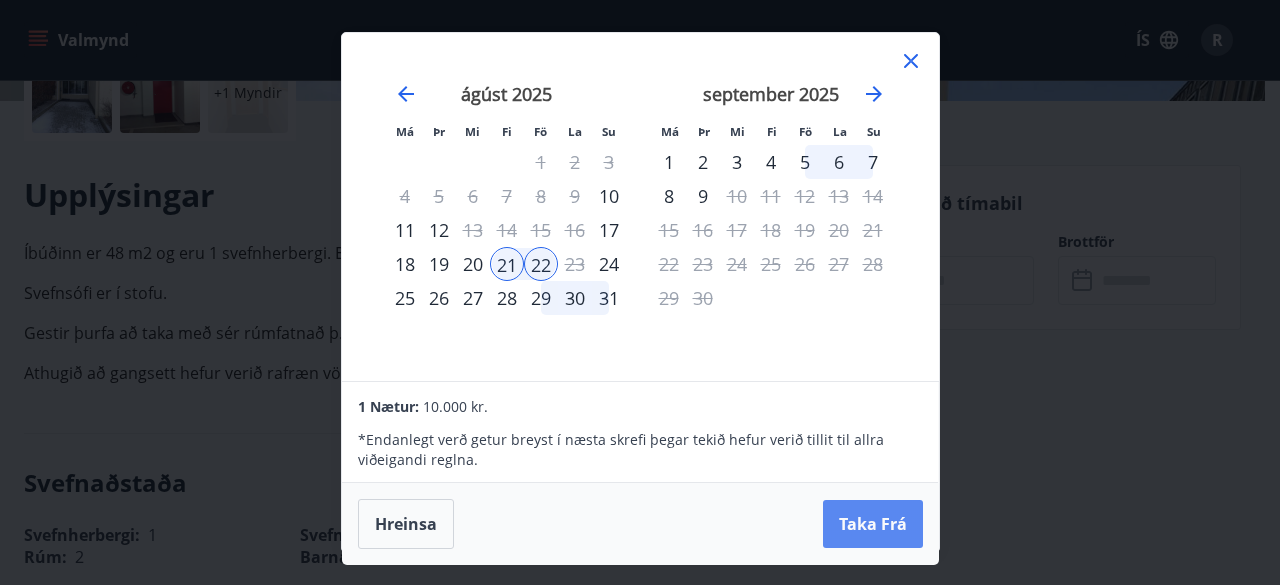 click on "Taka Frá" at bounding box center [873, 524] 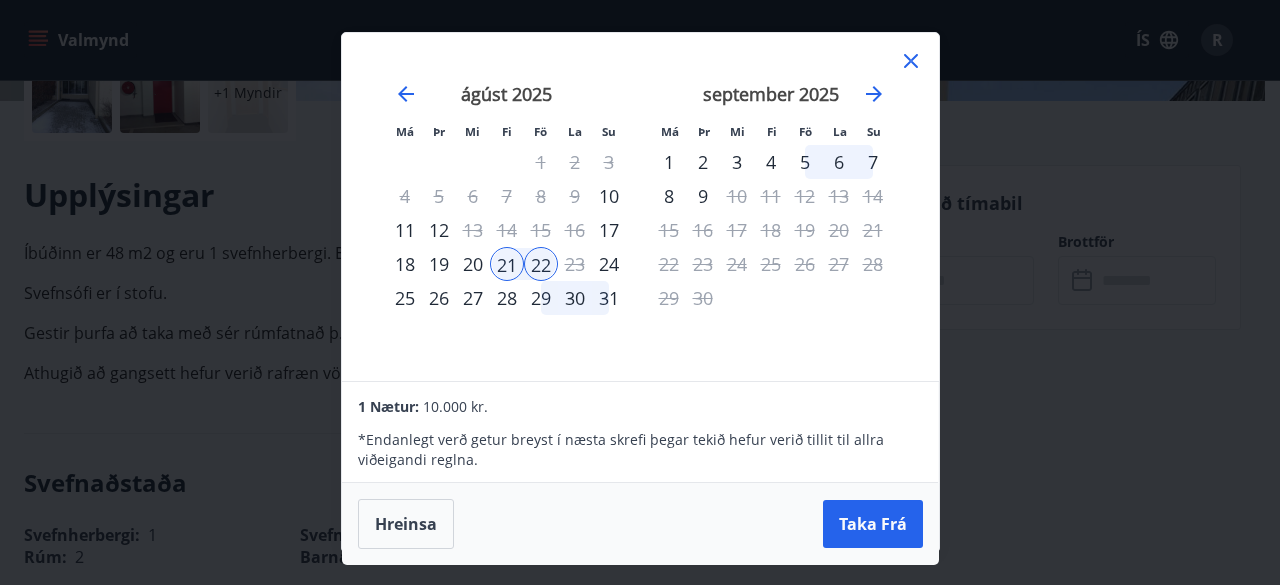 click on "20" at bounding box center [473, 264] 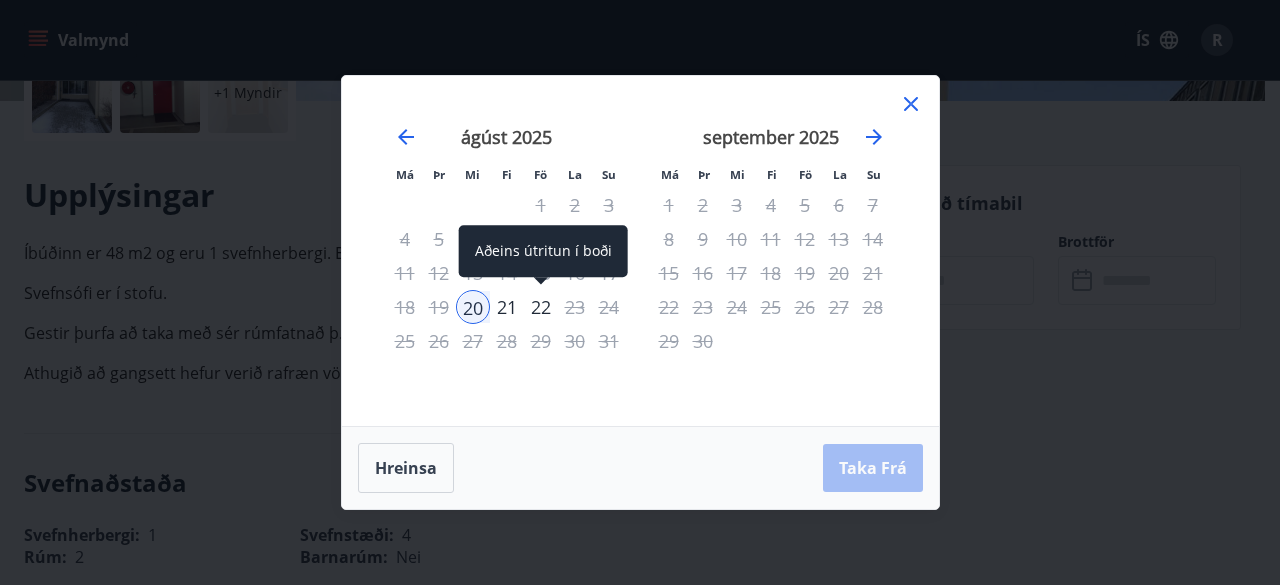 click on "22" at bounding box center (541, 307) 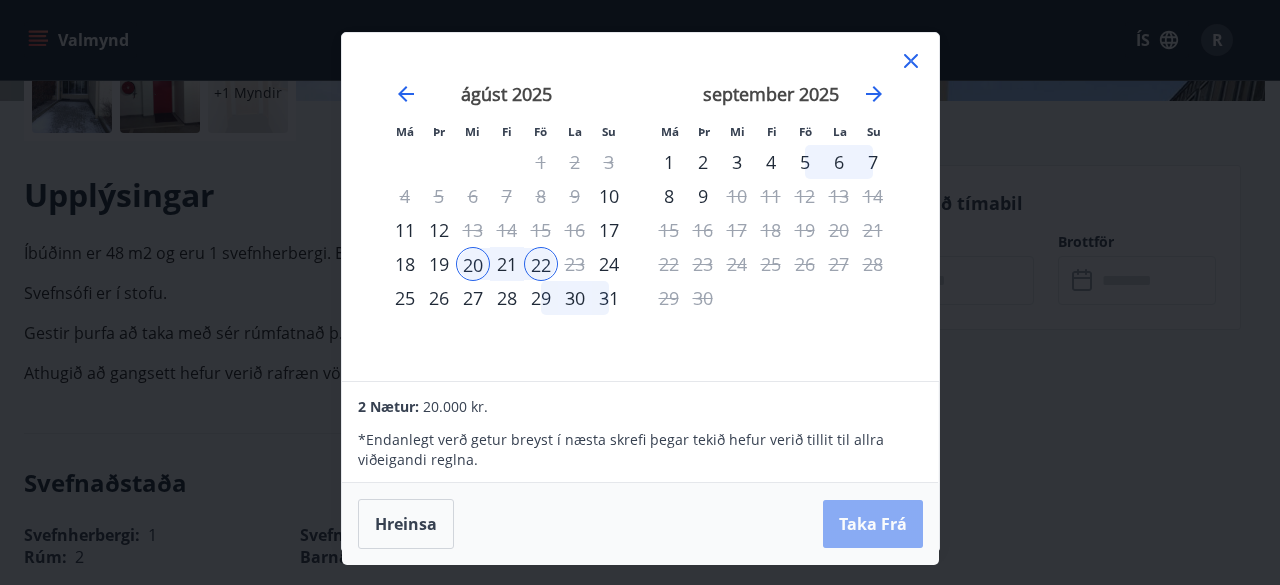 click on "Taka Frá" at bounding box center [873, 524] 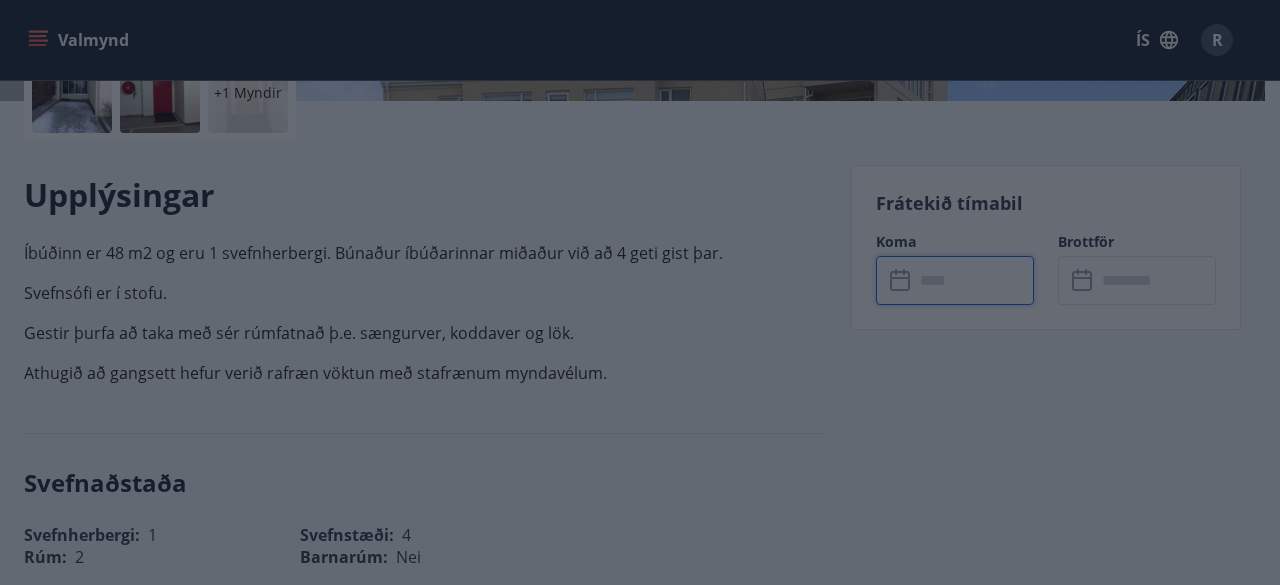 type on "******" 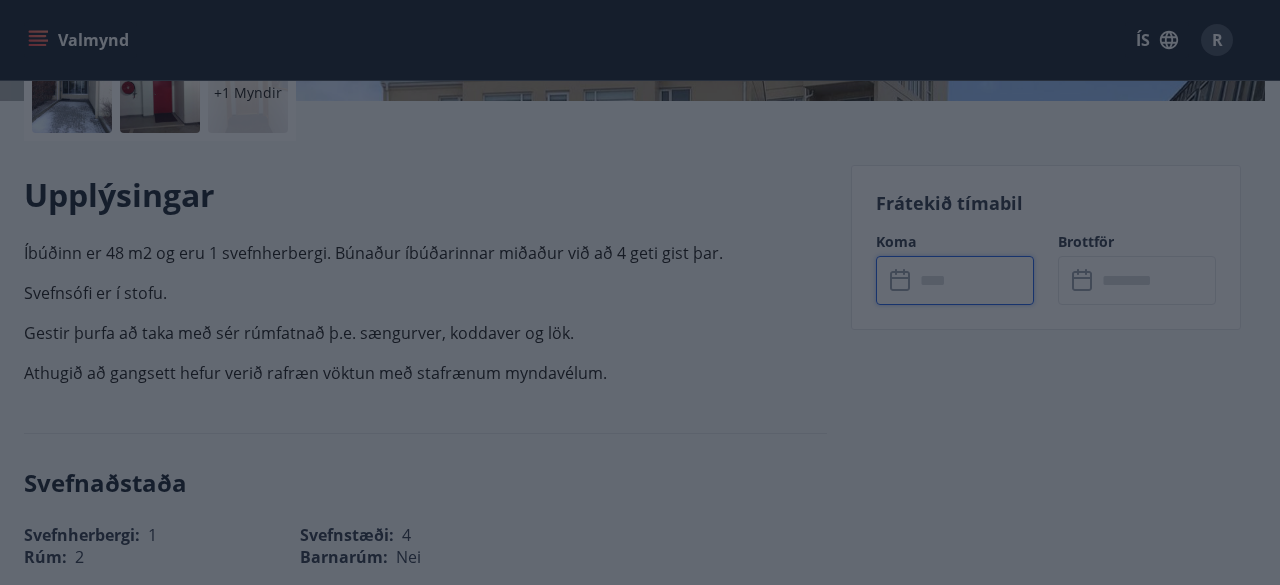 type on "******" 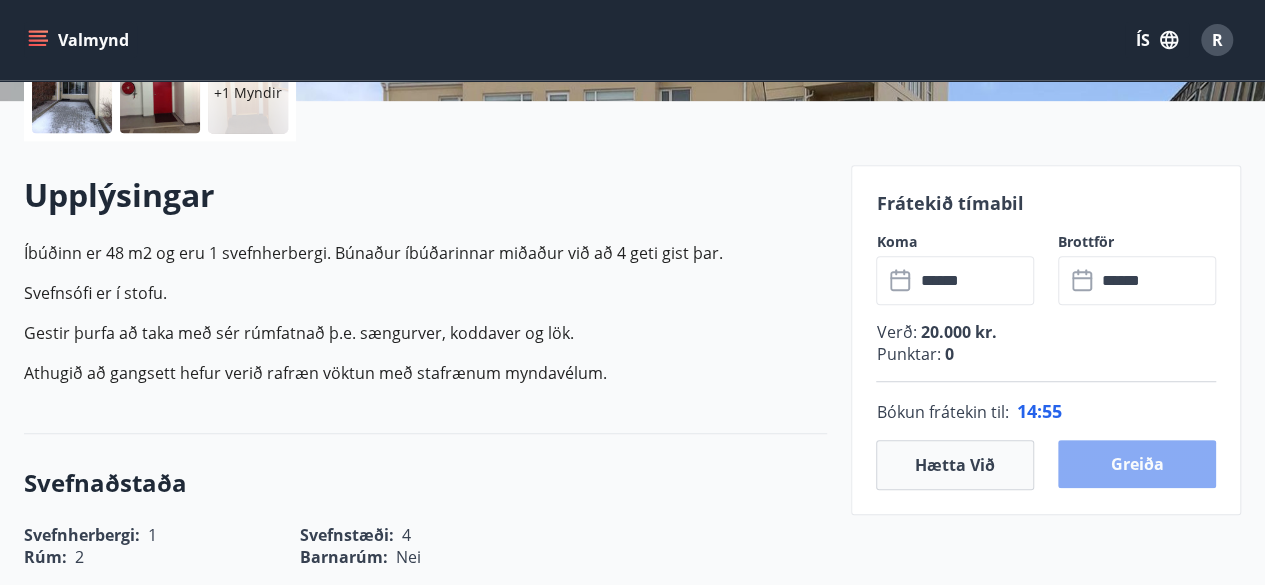 click on "Greiða" at bounding box center (1137, 464) 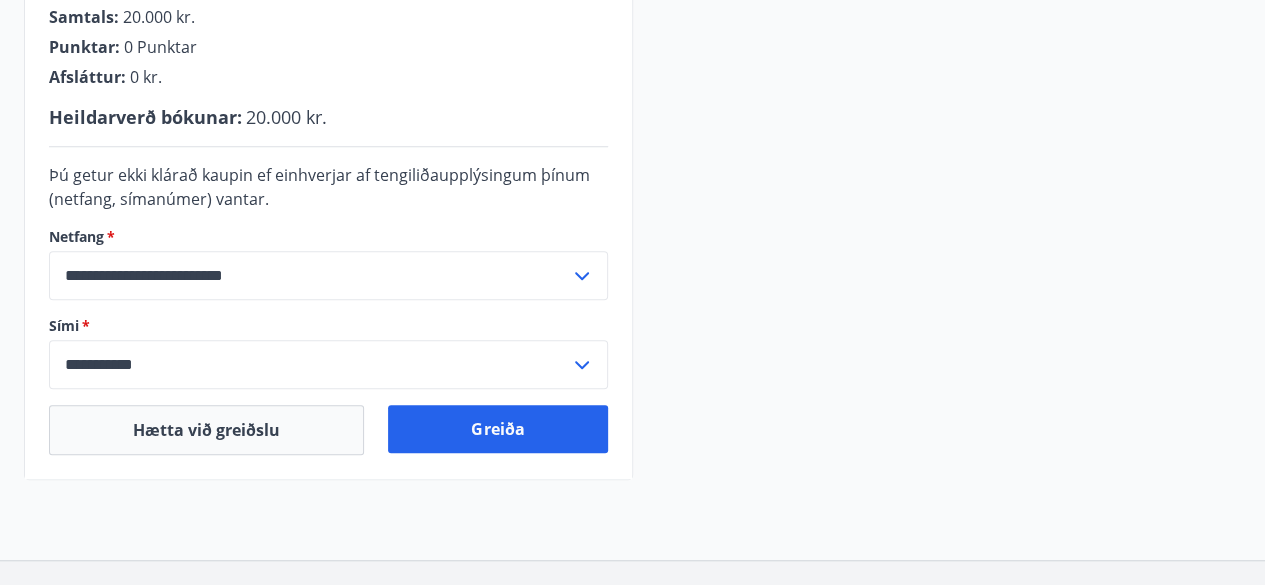 scroll, scrollTop: 572, scrollLeft: 0, axis: vertical 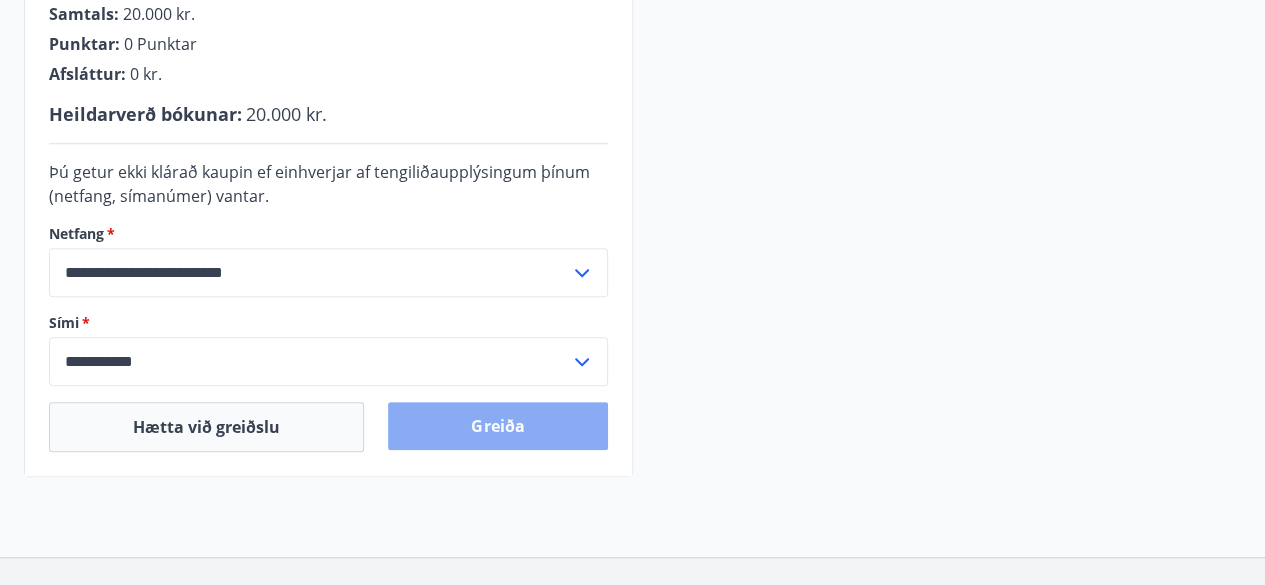 click on "Greiða" at bounding box center [497, 426] 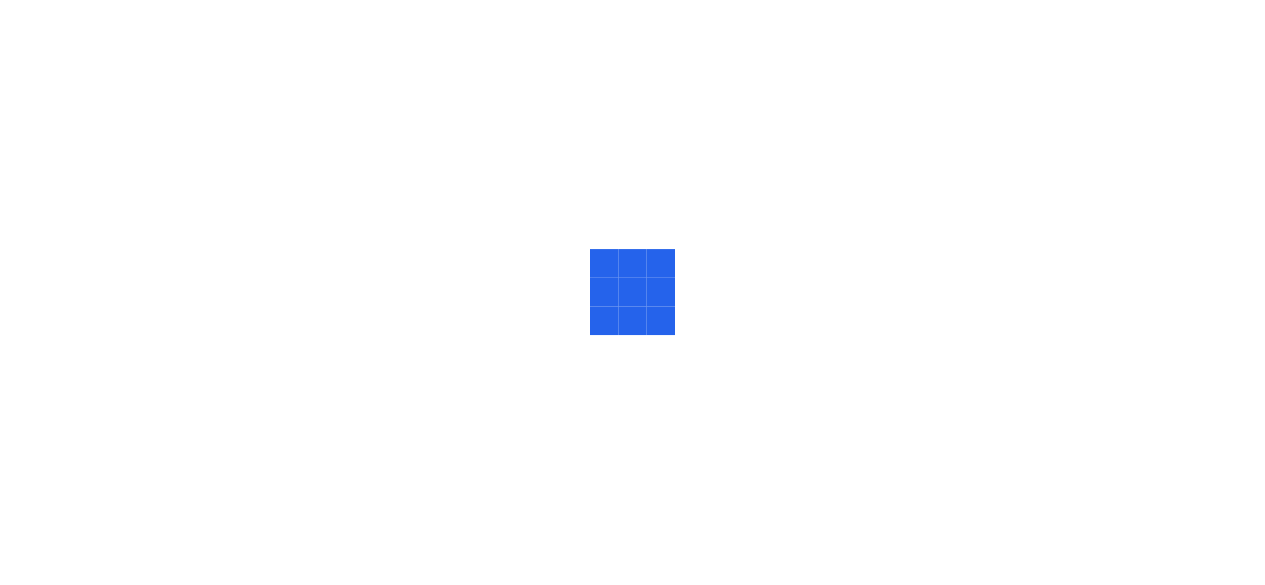 scroll, scrollTop: 0, scrollLeft: 0, axis: both 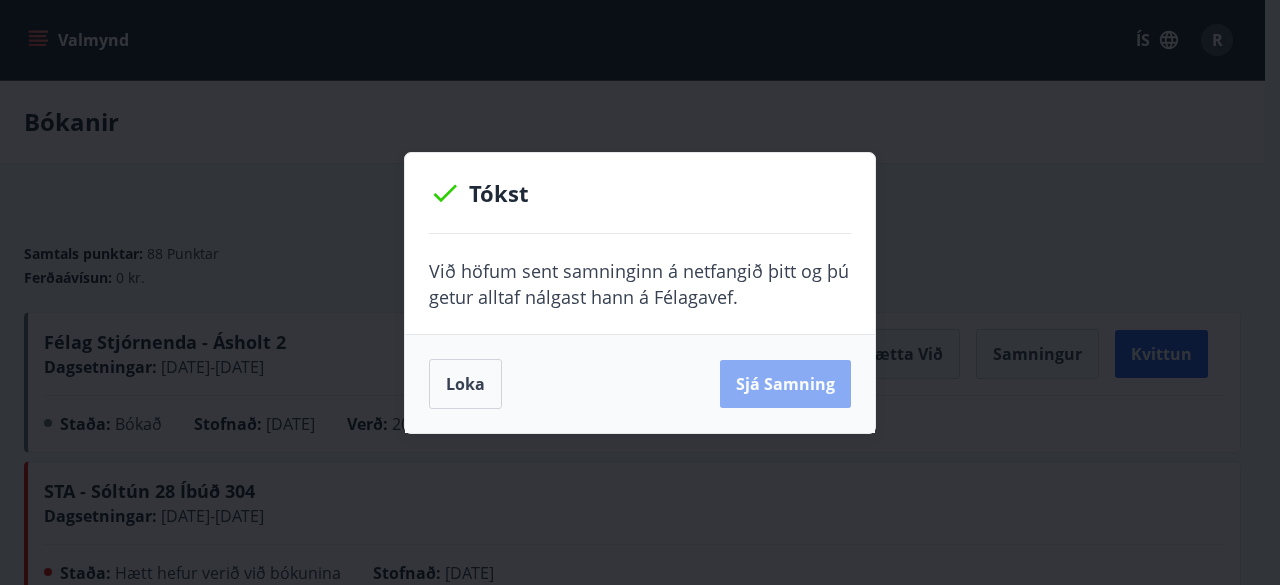 click on "Sjá samning" at bounding box center [785, 384] 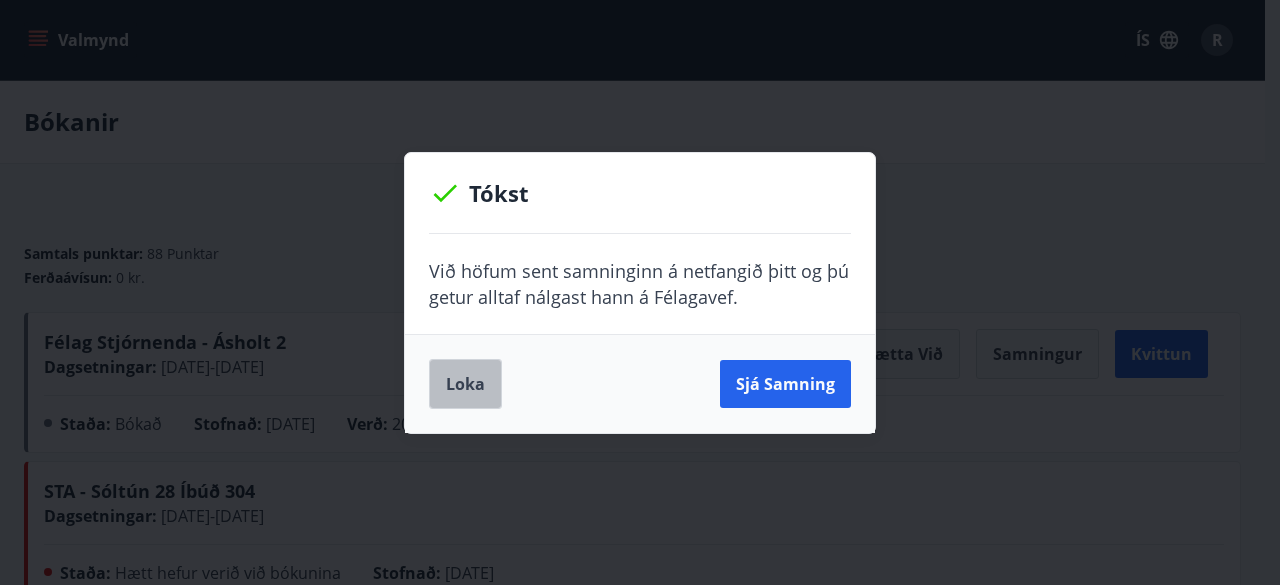 click on "Loka" at bounding box center [465, 384] 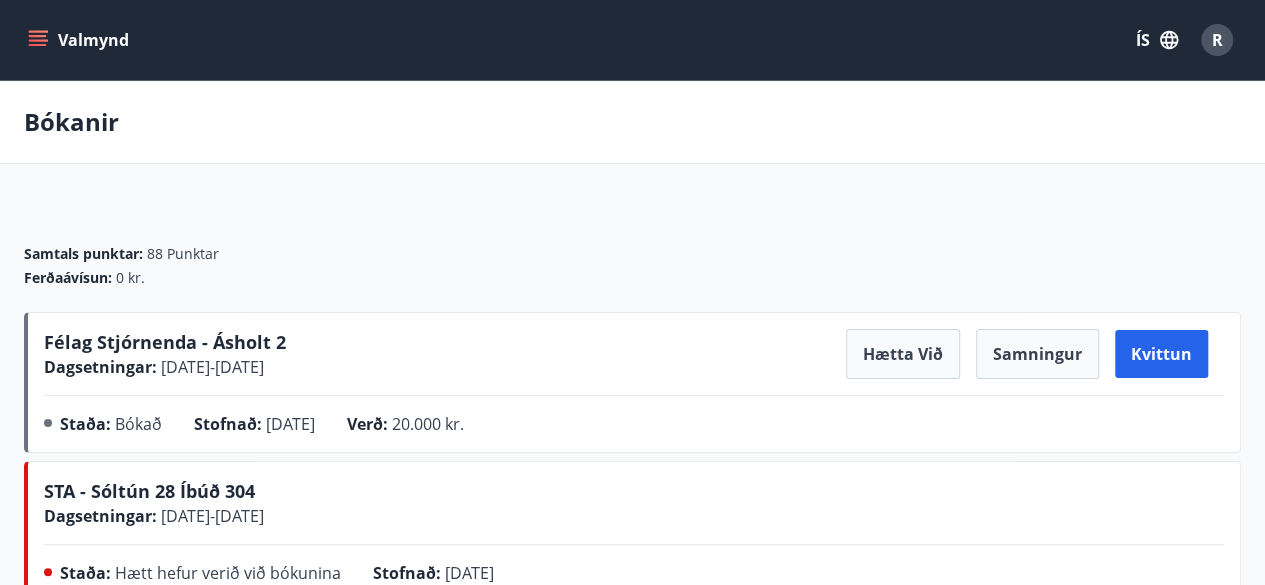 click on "Valmynd" at bounding box center [80, 40] 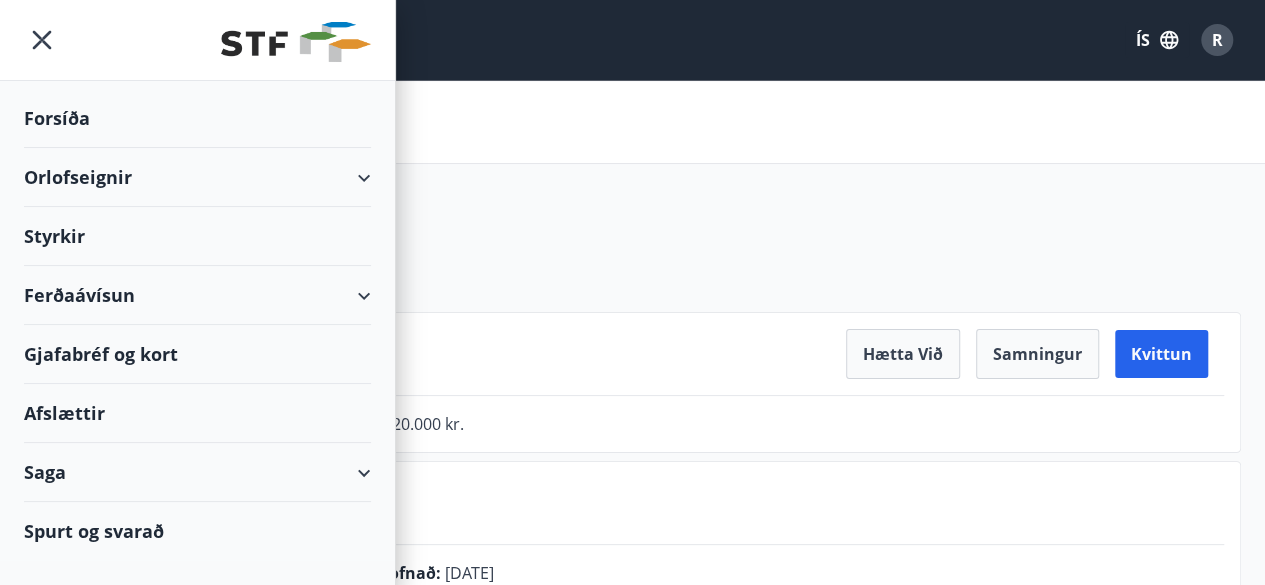 click on "Orlofseignir" at bounding box center [197, 177] 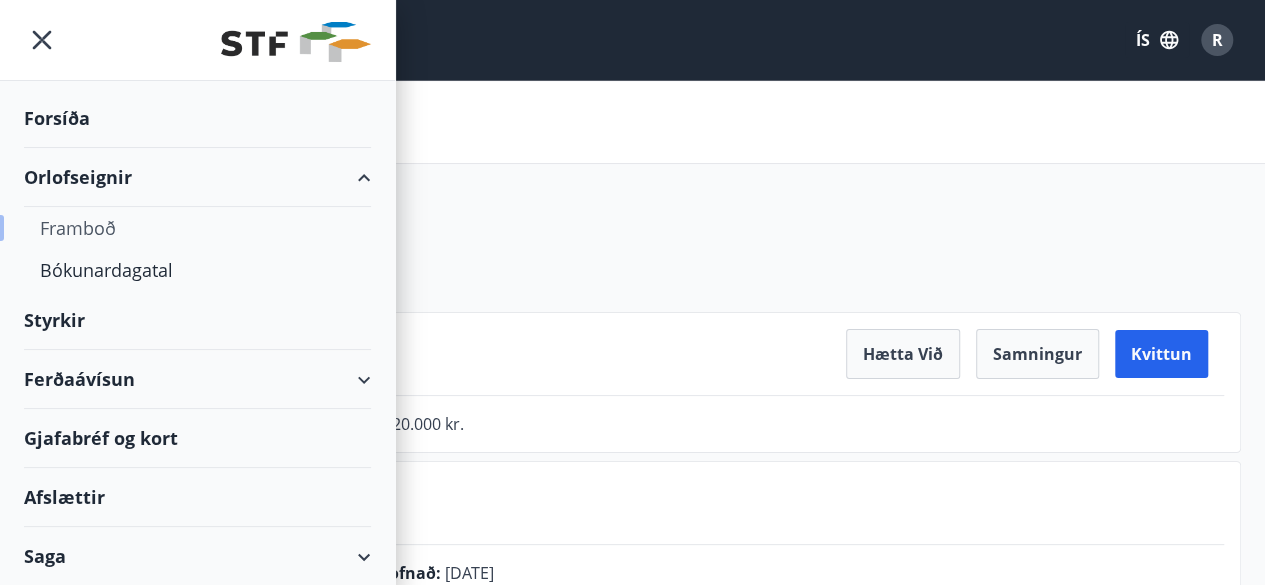 click on "Framboð" at bounding box center [197, 228] 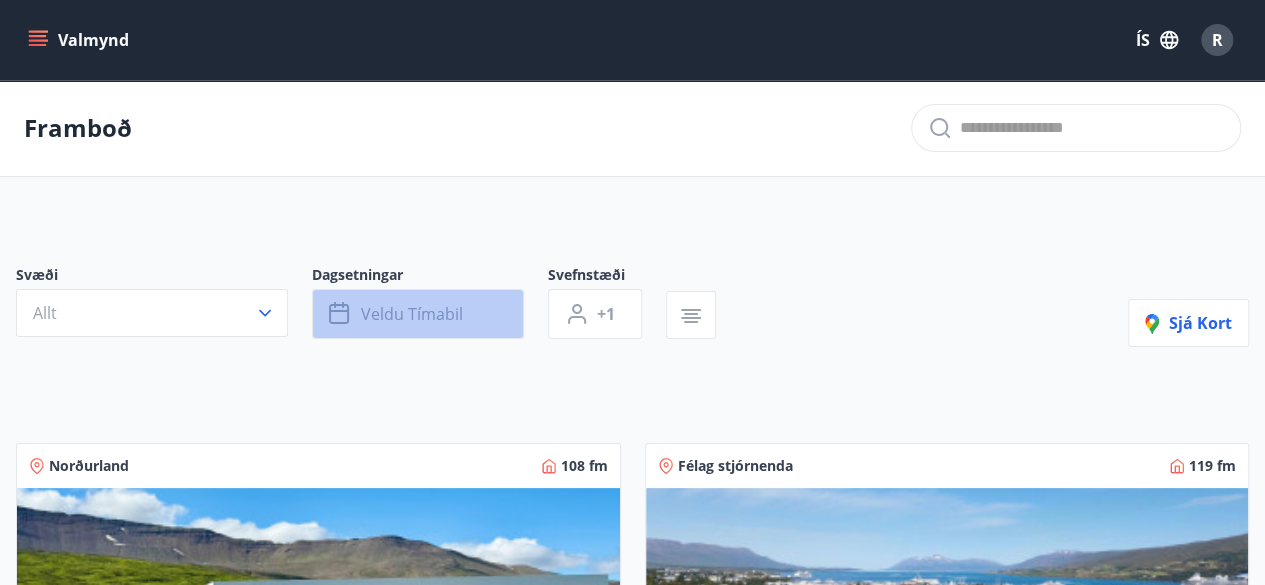click on "Veldu tímabil" at bounding box center (412, 314) 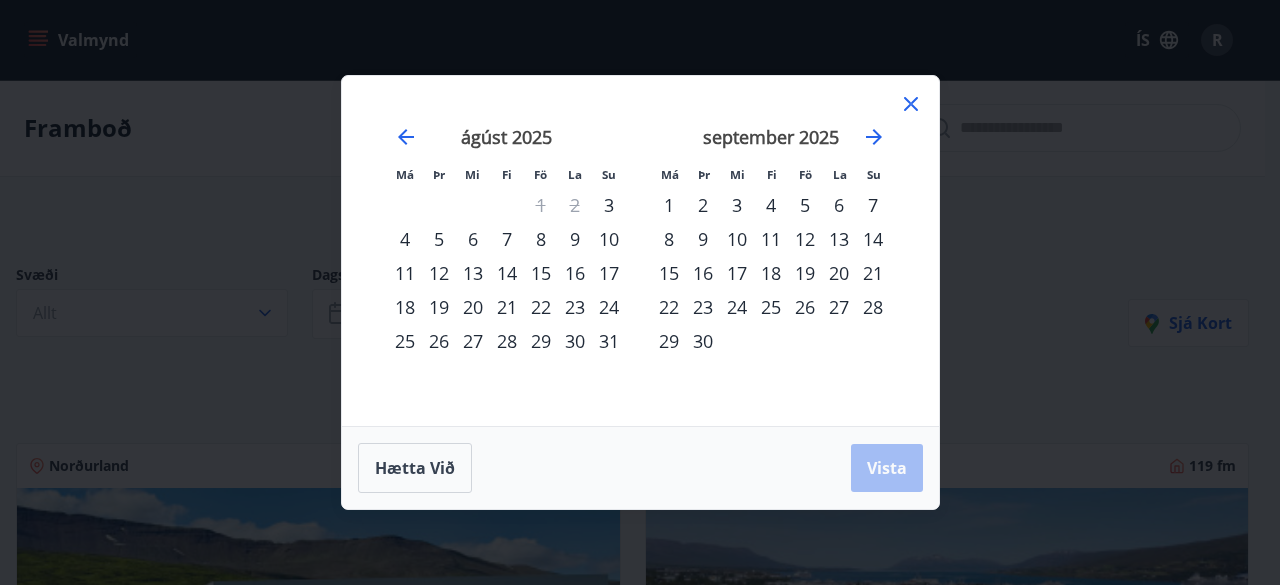 click on "22" at bounding box center (541, 307) 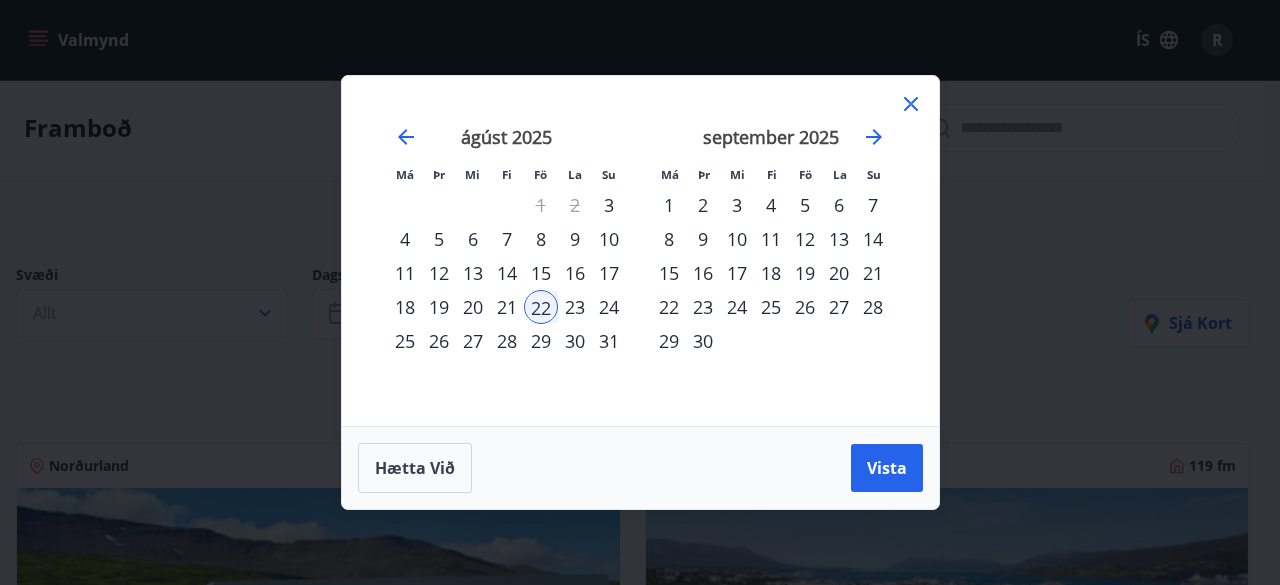 click on "24" at bounding box center (609, 307) 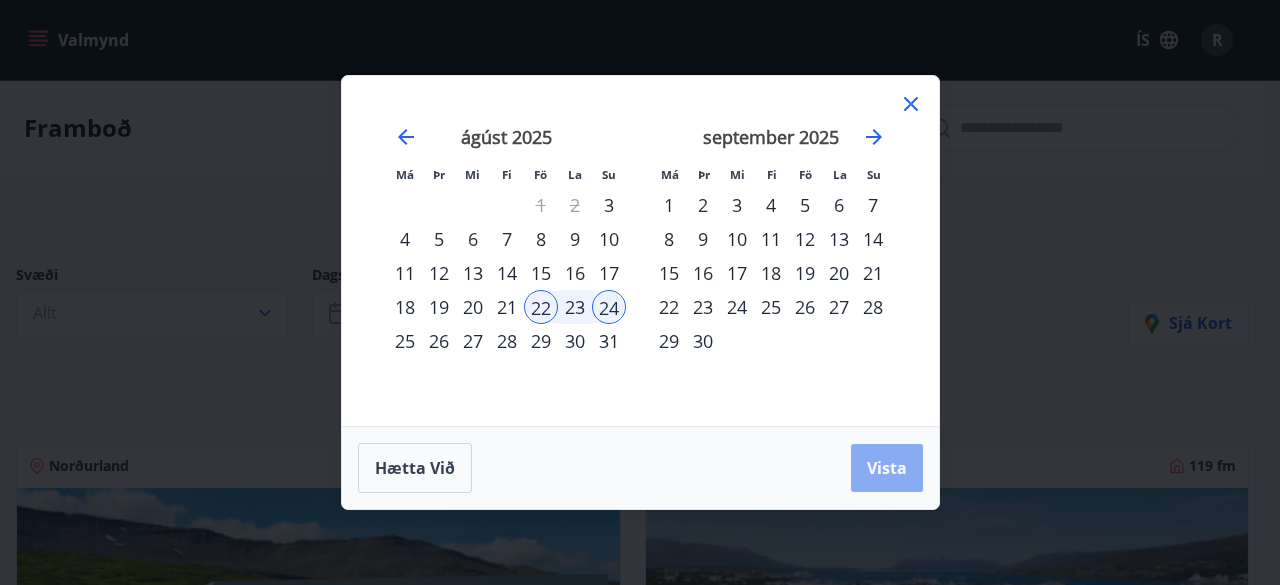 click on "Vista" at bounding box center [887, 468] 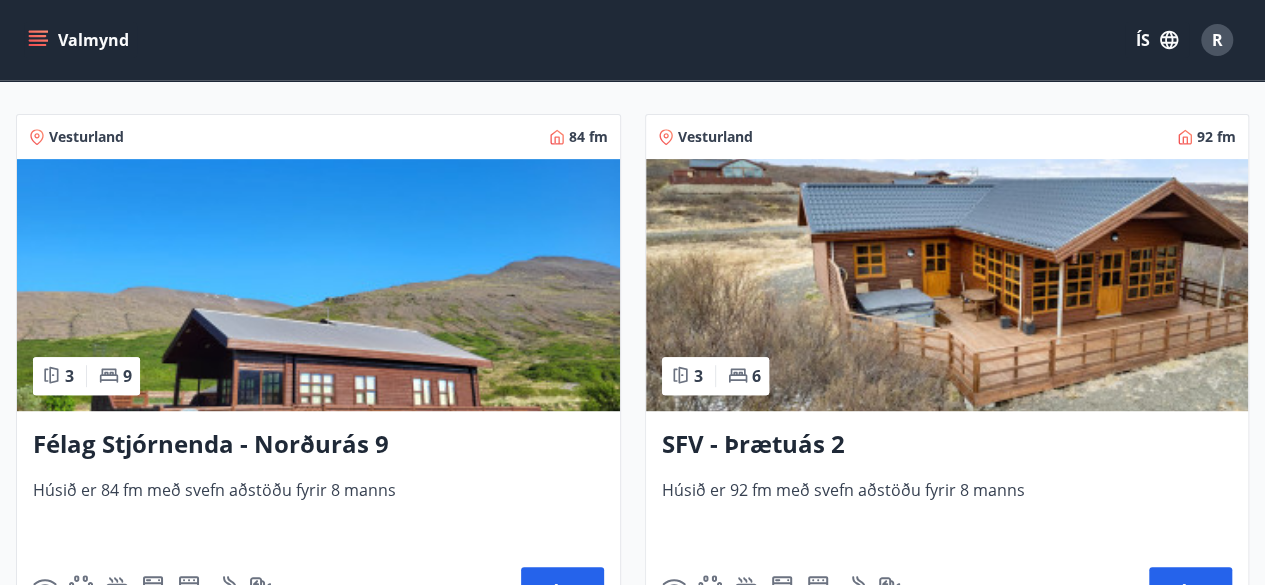 scroll, scrollTop: 579, scrollLeft: 0, axis: vertical 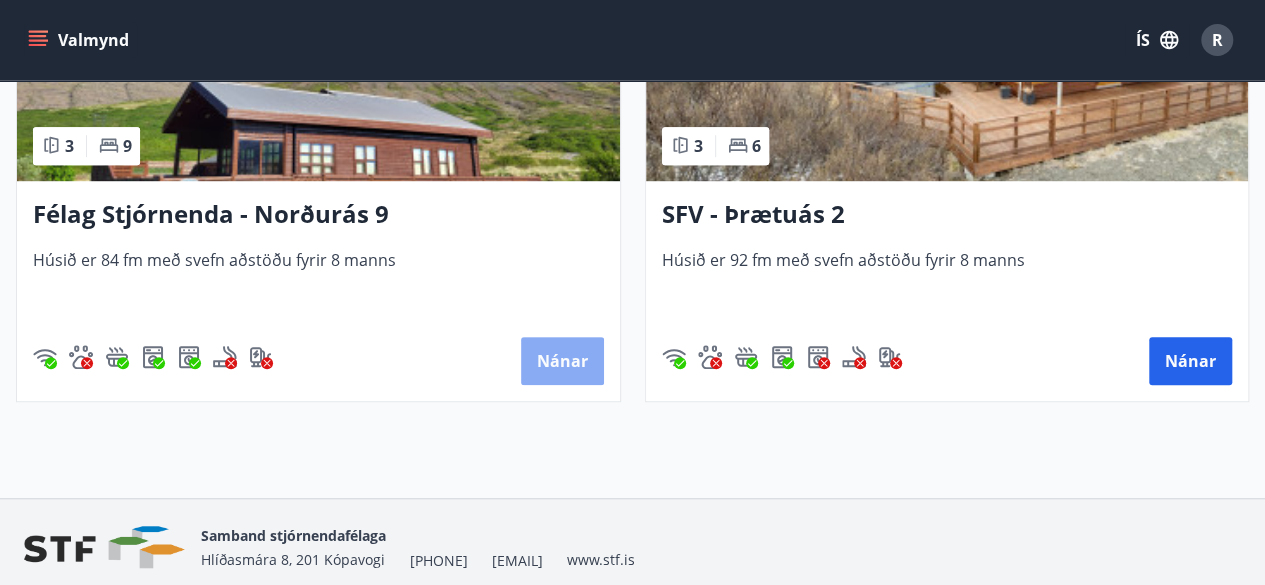 click on "Nánar" at bounding box center [562, 361] 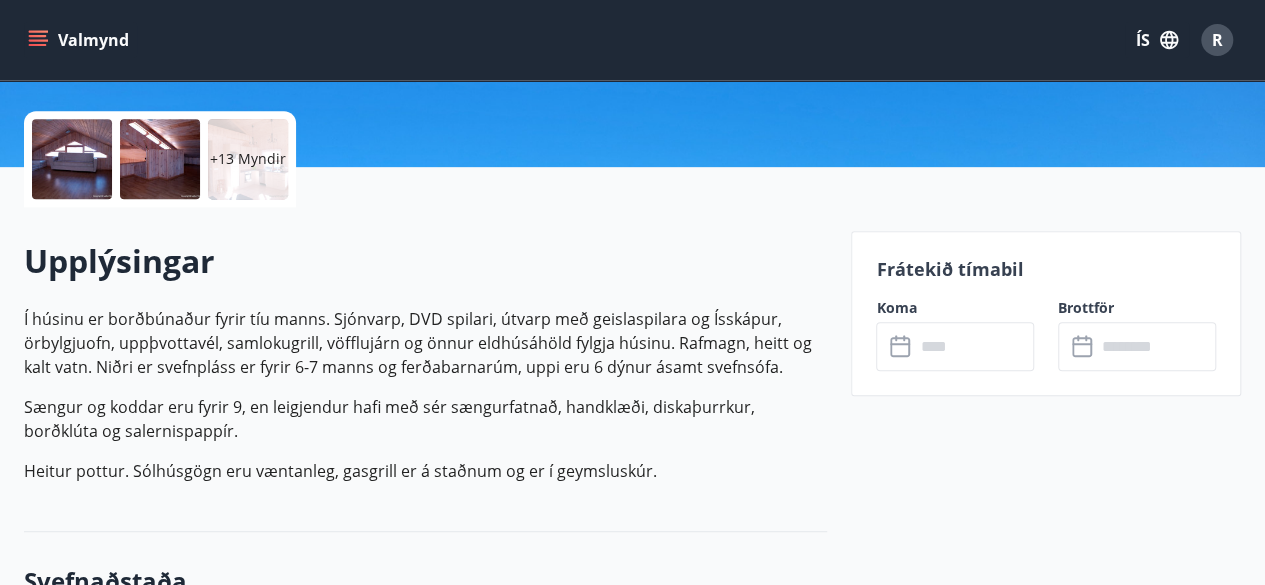 scroll, scrollTop: 437, scrollLeft: 0, axis: vertical 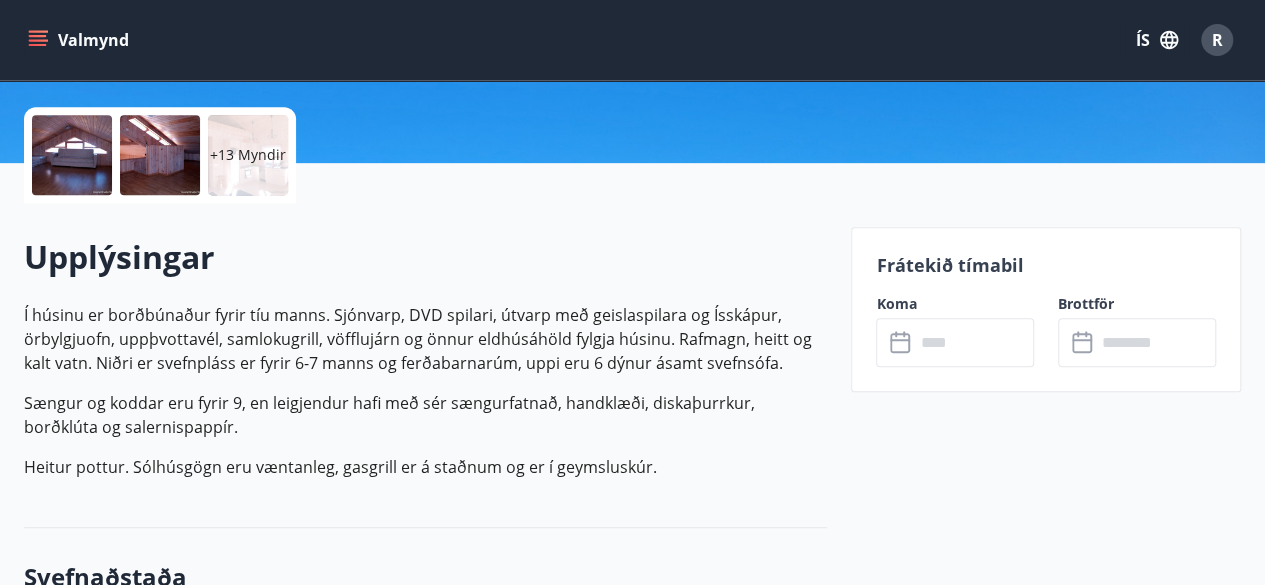 click at bounding box center (974, 342) 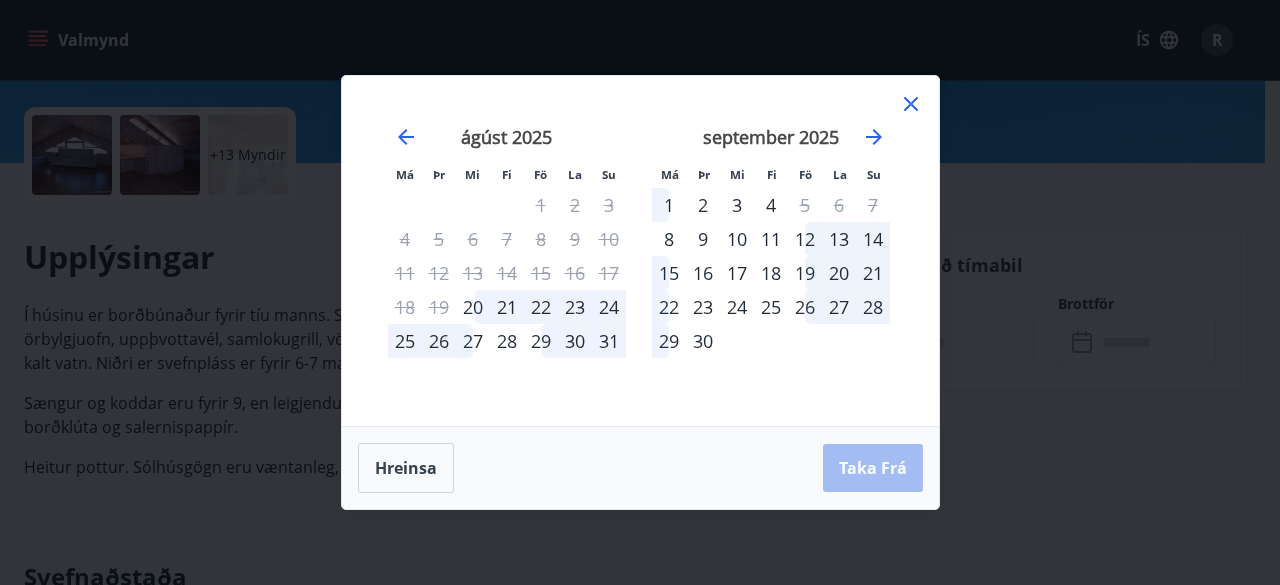 click on "22" at bounding box center [541, 307] 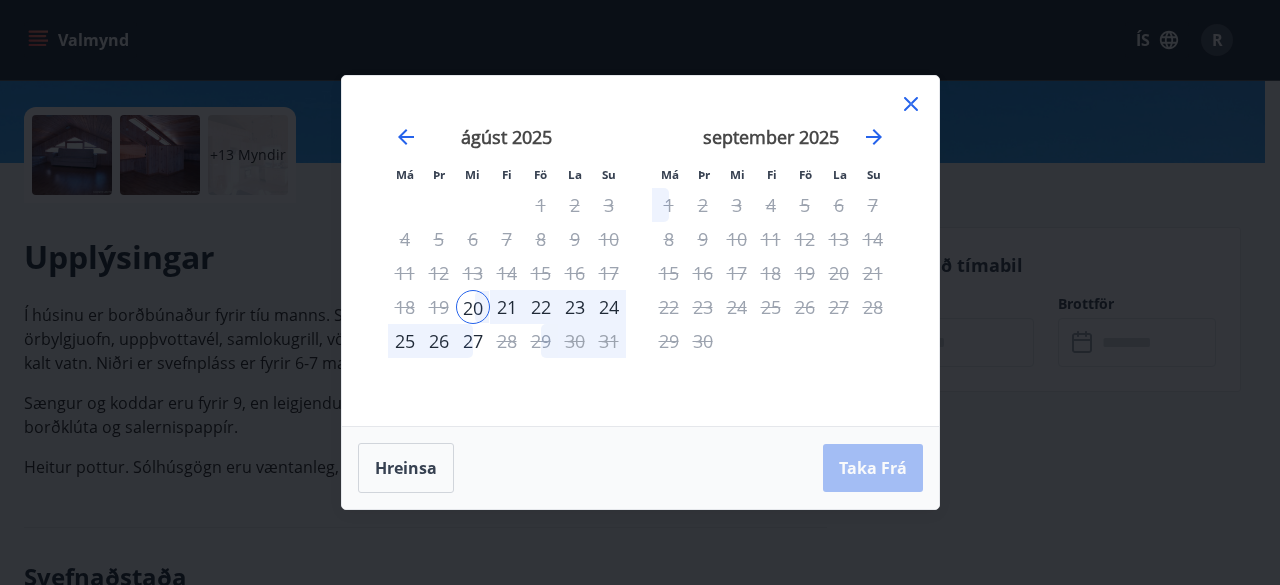 click 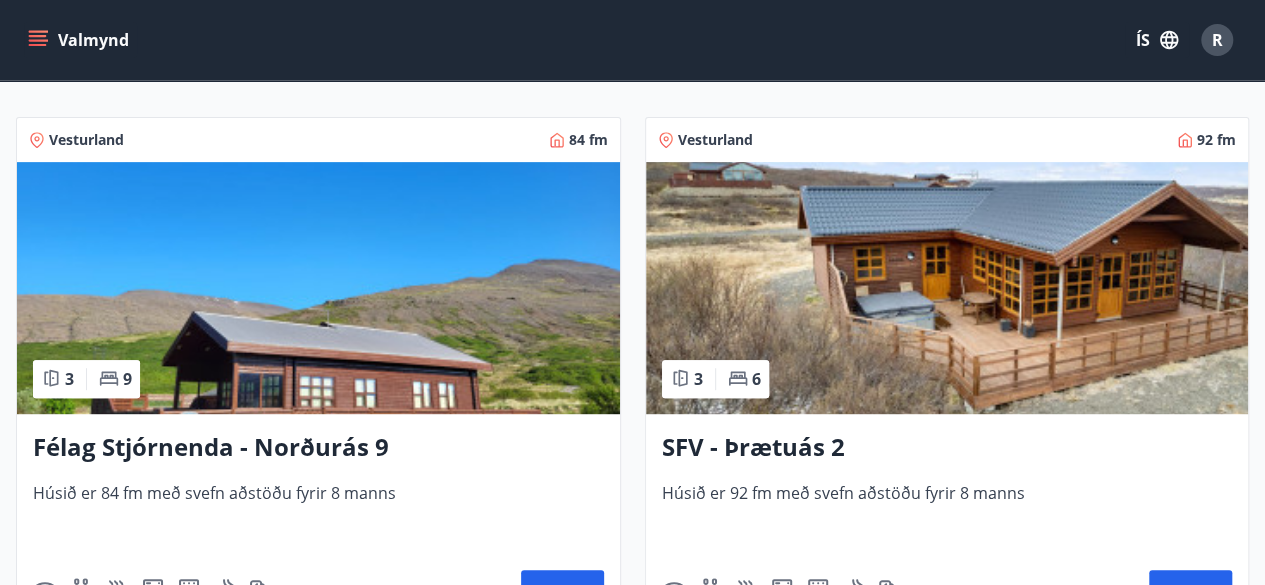 scroll, scrollTop: 352, scrollLeft: 0, axis: vertical 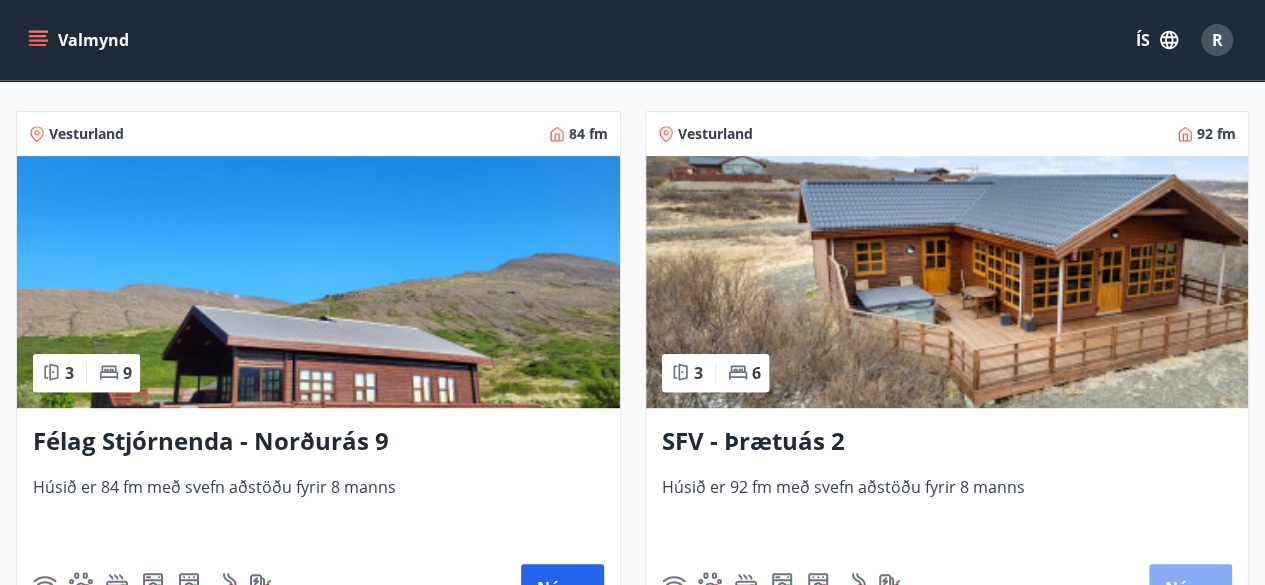 click on "Nánar" at bounding box center [1190, 588] 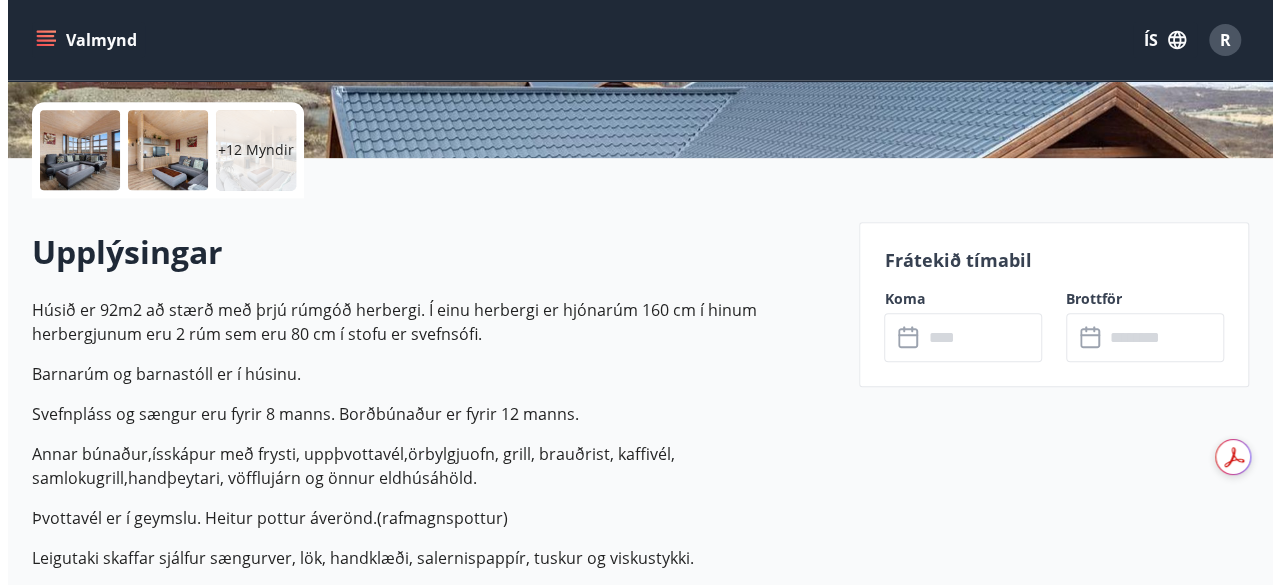 scroll, scrollTop: 444, scrollLeft: 0, axis: vertical 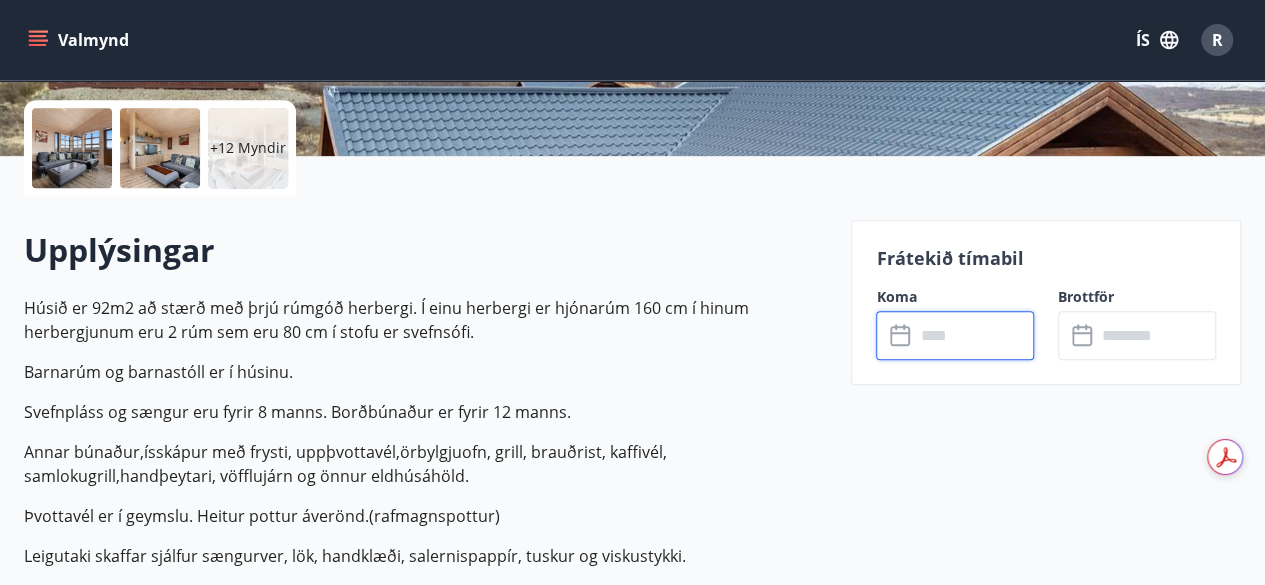 click at bounding box center [974, 335] 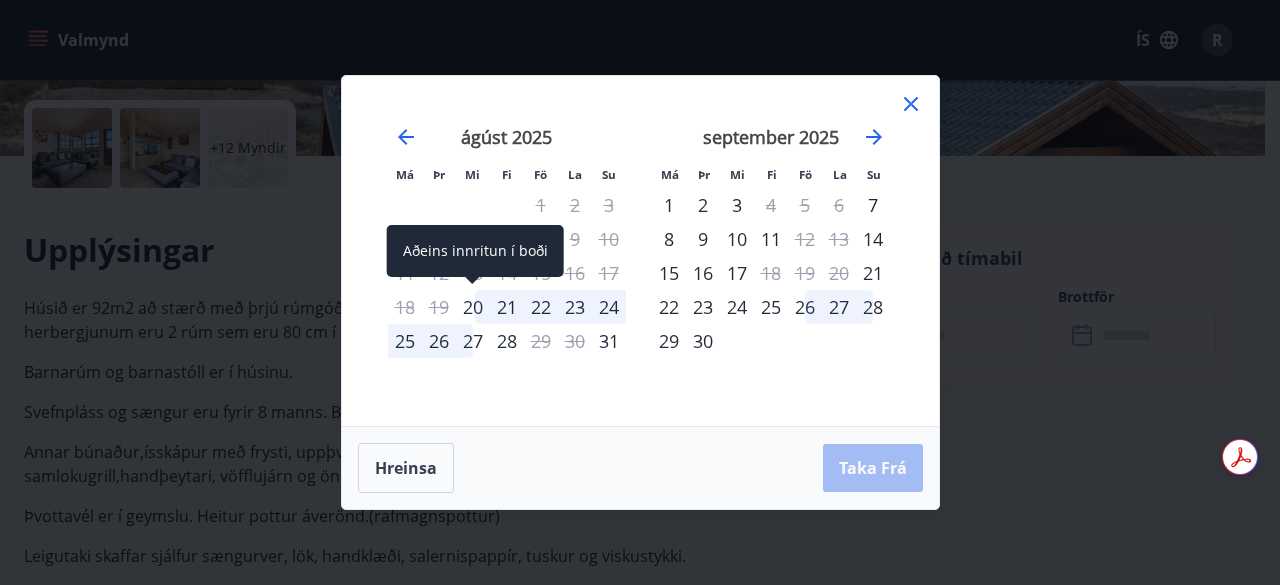 click on "20" at bounding box center (473, 307) 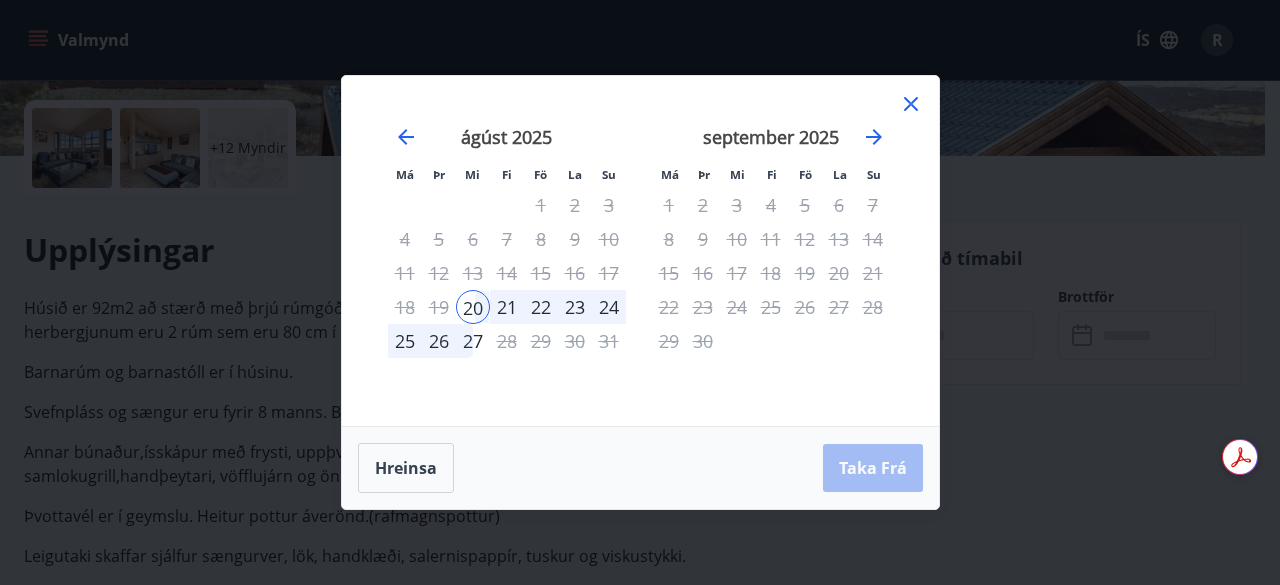 click on "27" at bounding box center (473, 341) 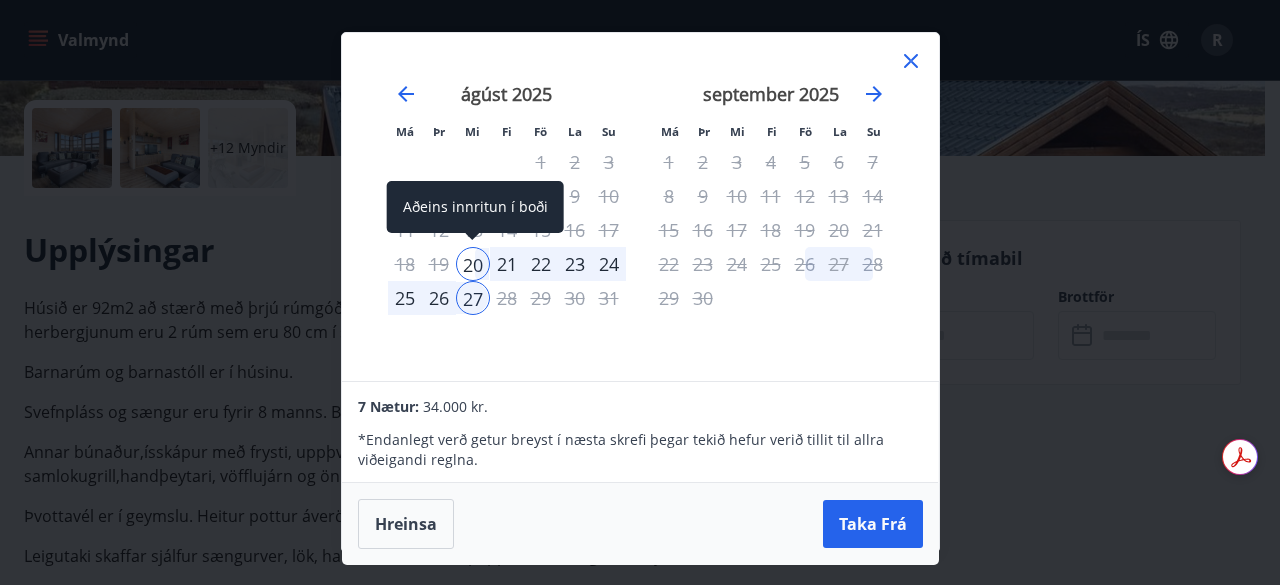 click on "20" at bounding box center (473, 264) 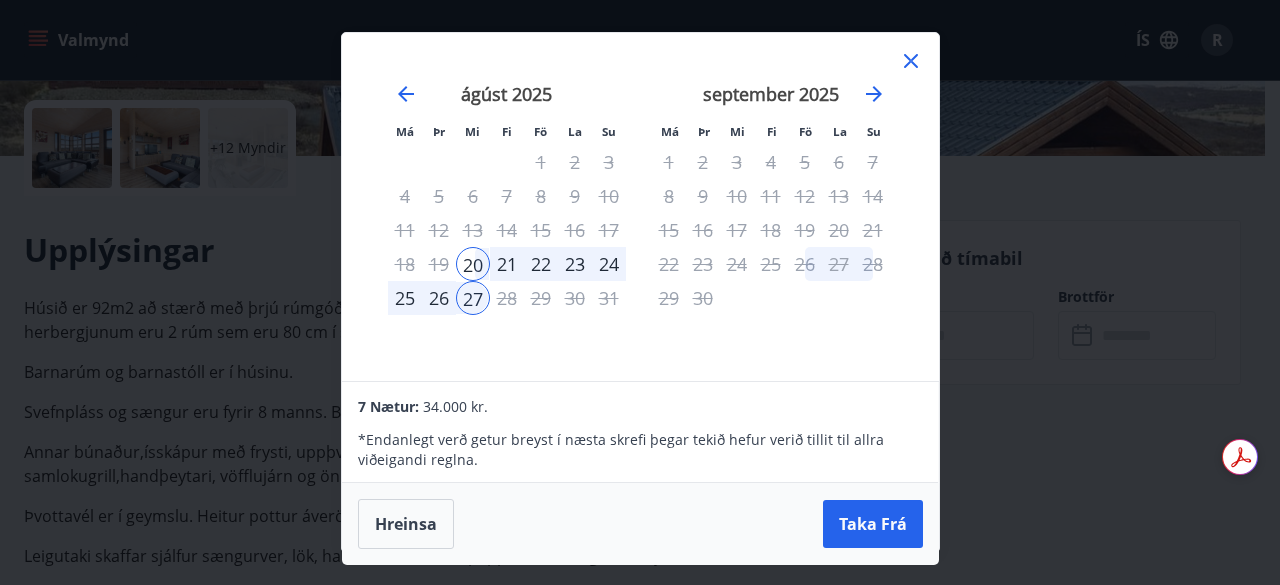click 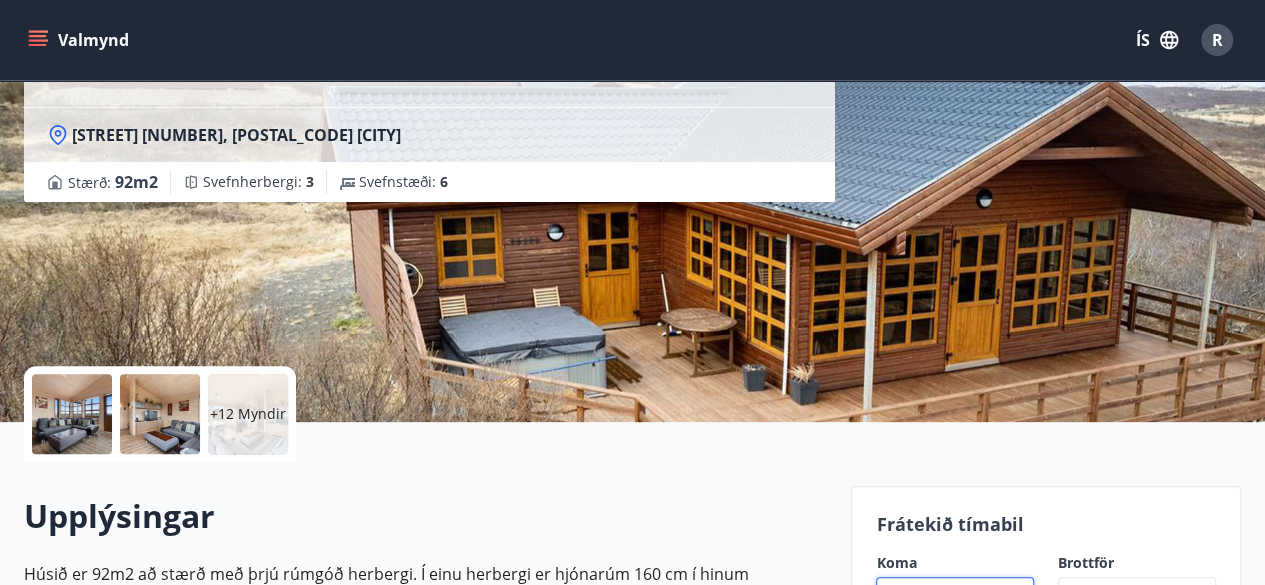 scroll, scrollTop: 0, scrollLeft: 0, axis: both 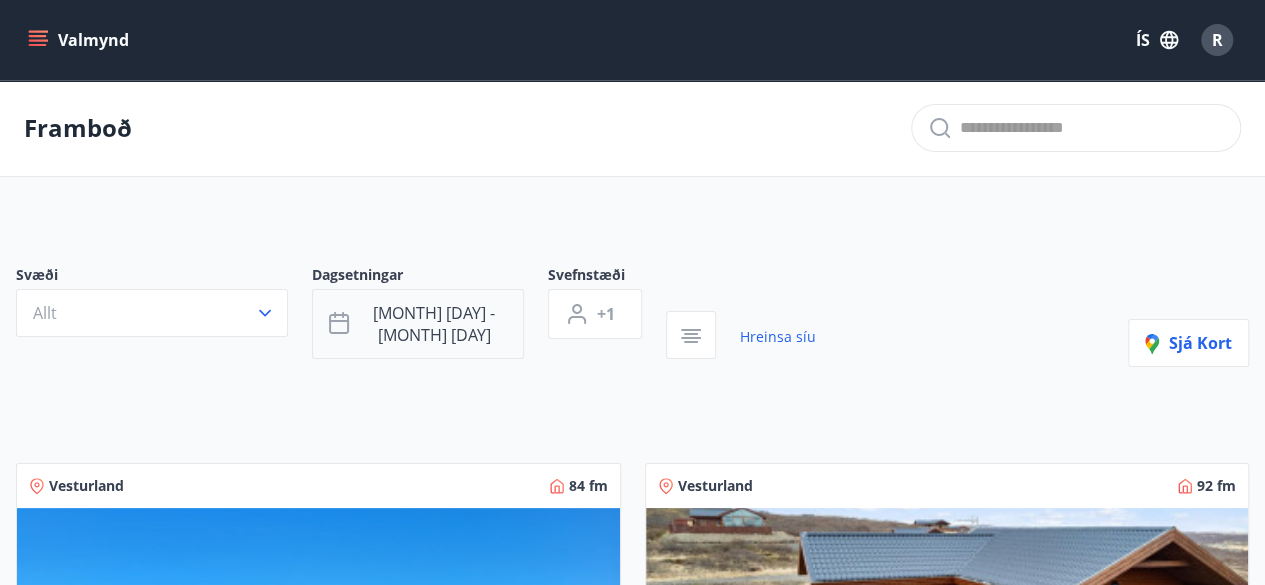 click on "[MONTH] [DAY] - [MONTH] [DAY]" at bounding box center [434, 324] 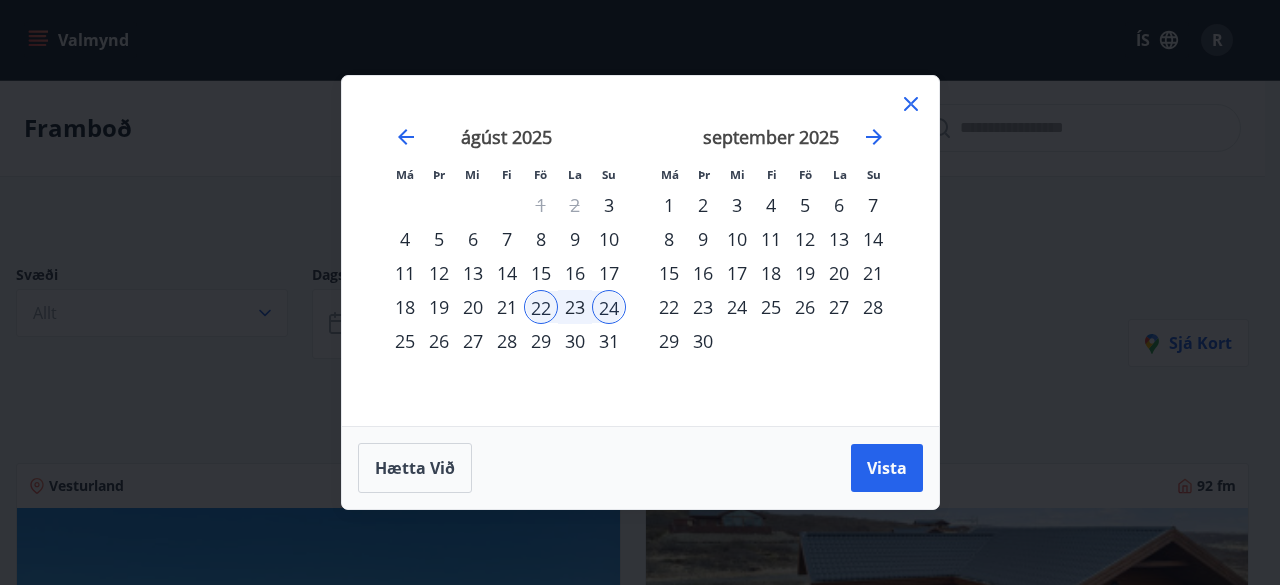 click on "5" at bounding box center [805, 205] 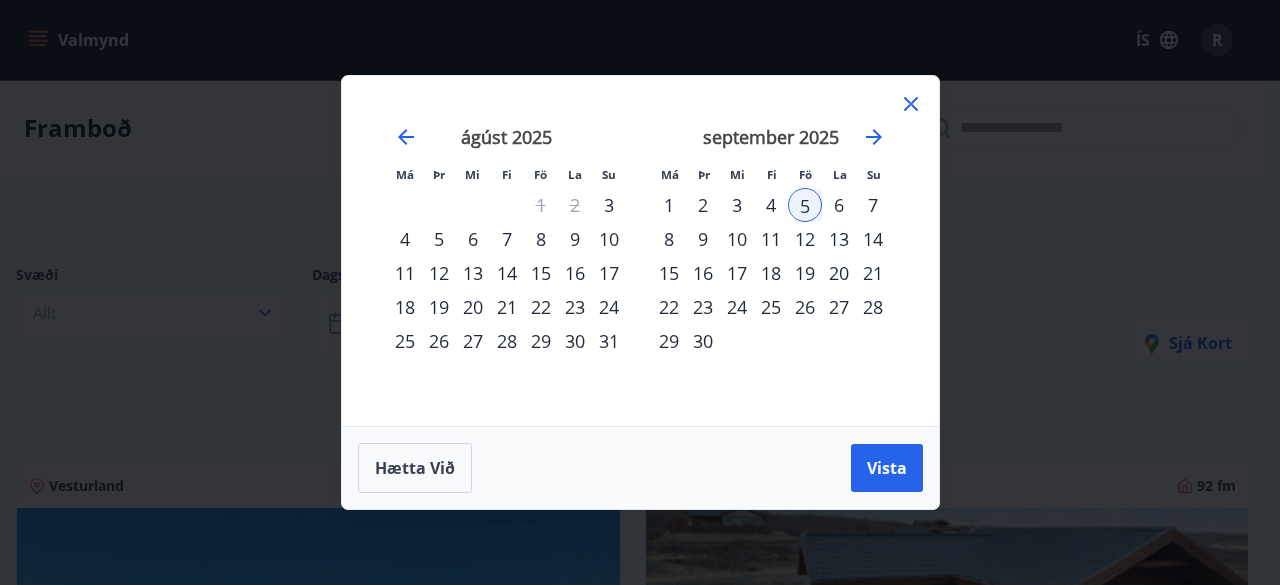 click on "7" at bounding box center (873, 205) 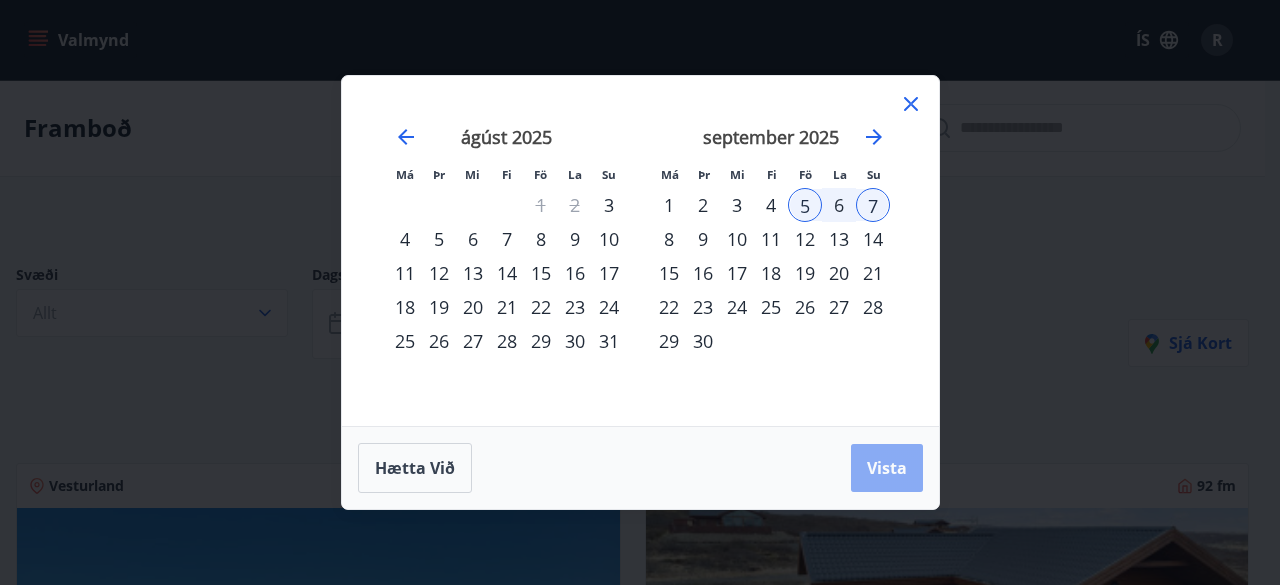click on "Vista" at bounding box center (887, 468) 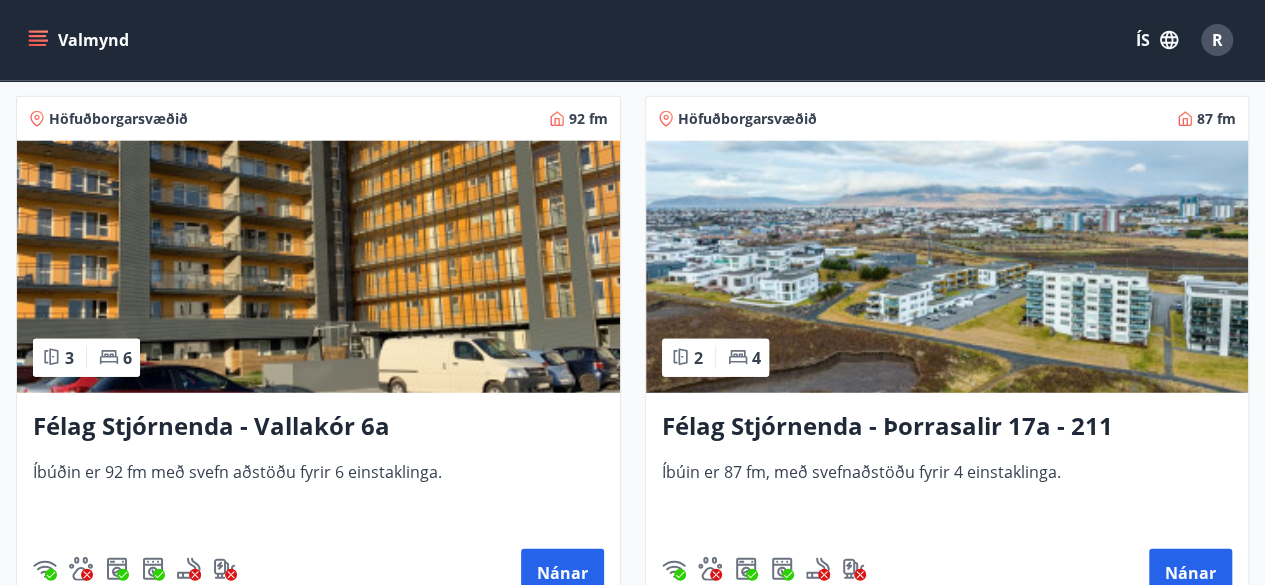 scroll, scrollTop: 2536, scrollLeft: 0, axis: vertical 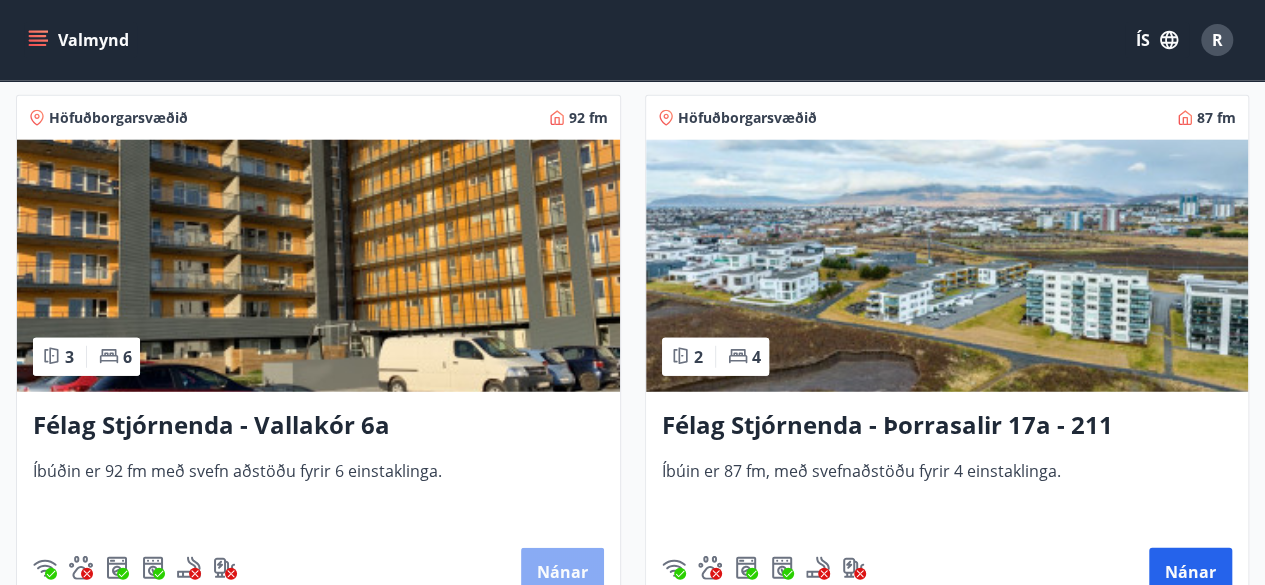 click on "Nánar" at bounding box center (562, 572) 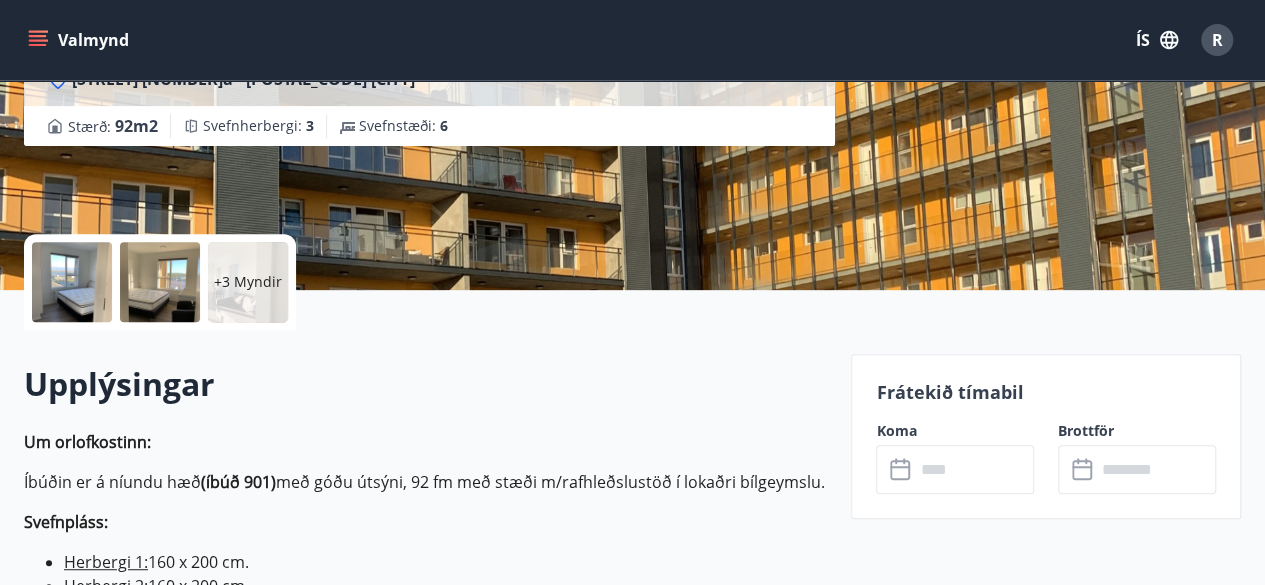 scroll, scrollTop: 321, scrollLeft: 0, axis: vertical 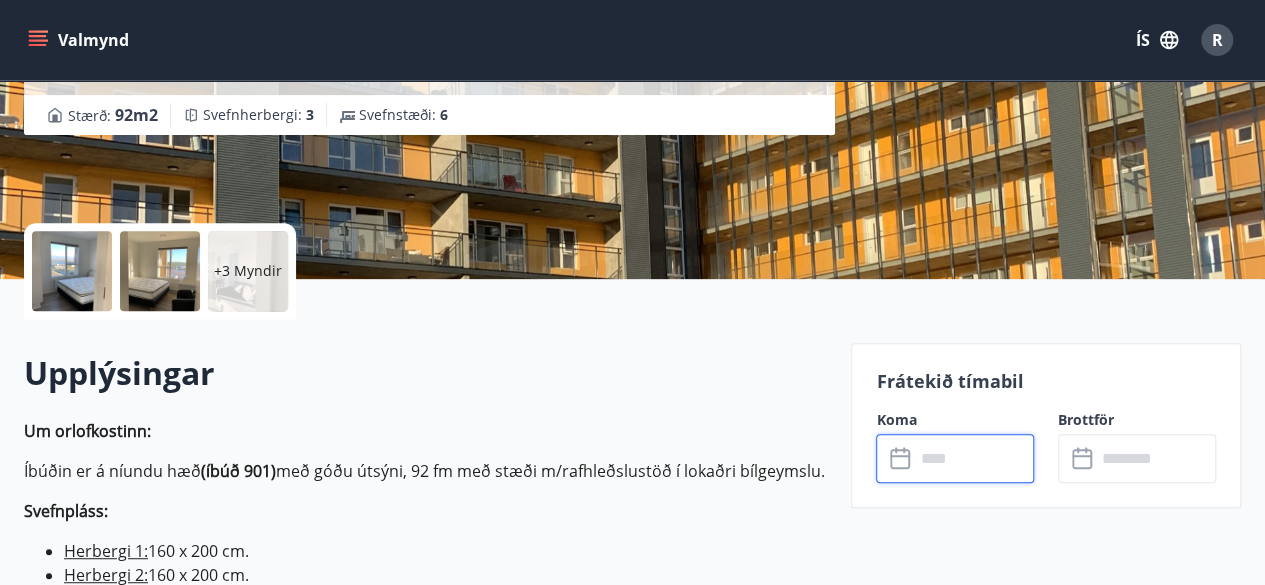 click at bounding box center (974, 458) 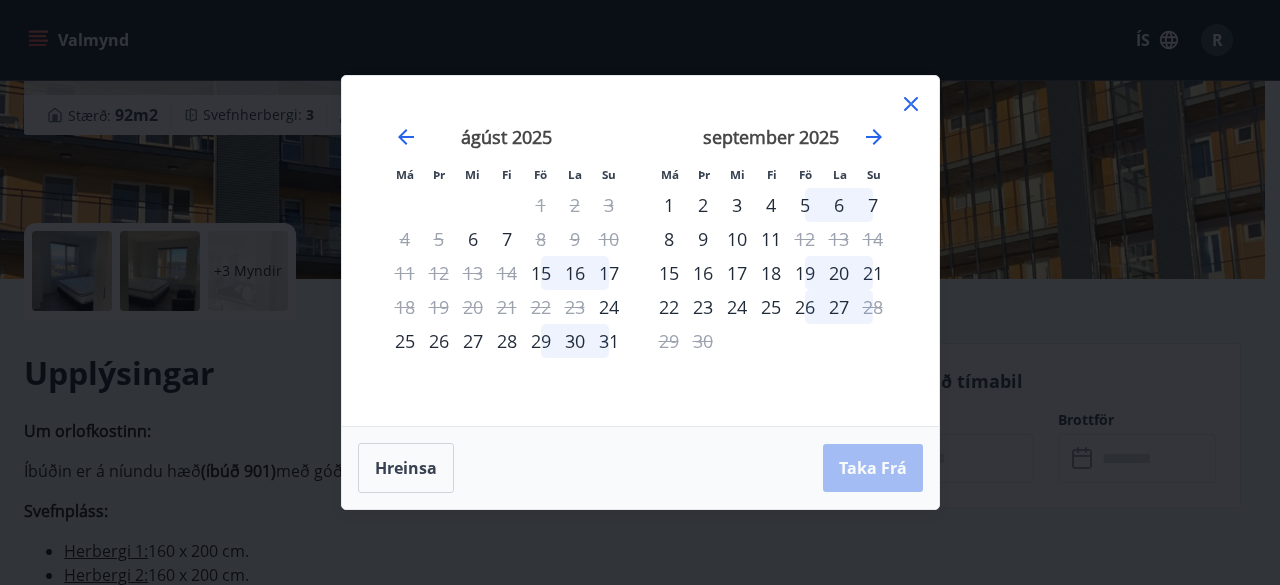 click on "5" at bounding box center [805, 205] 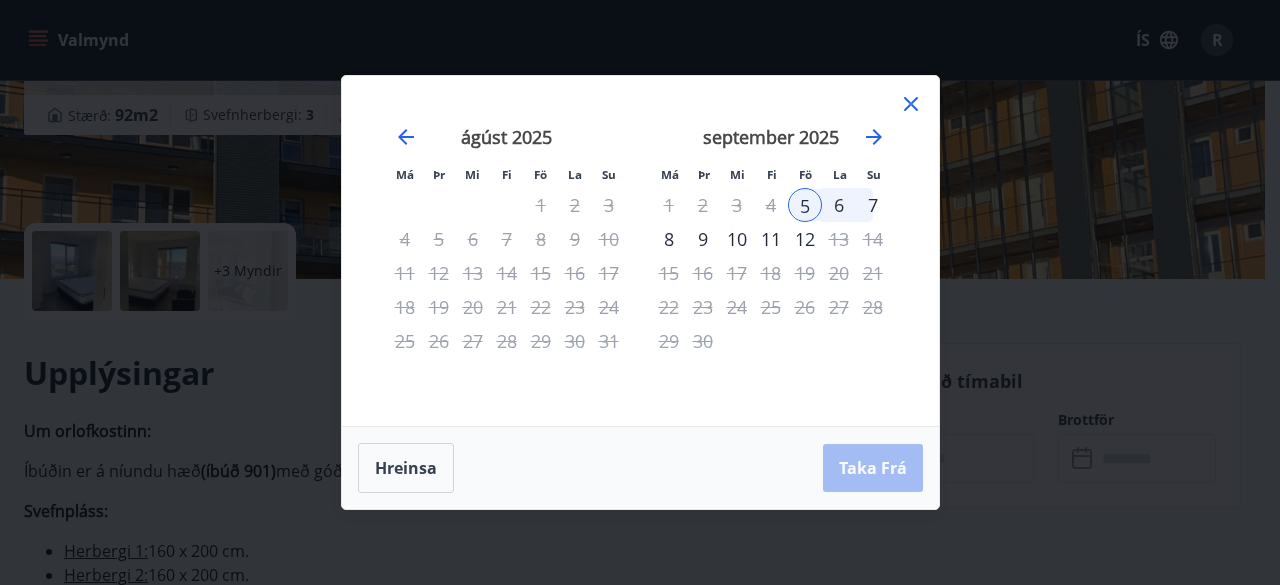 click on "7" at bounding box center (873, 205) 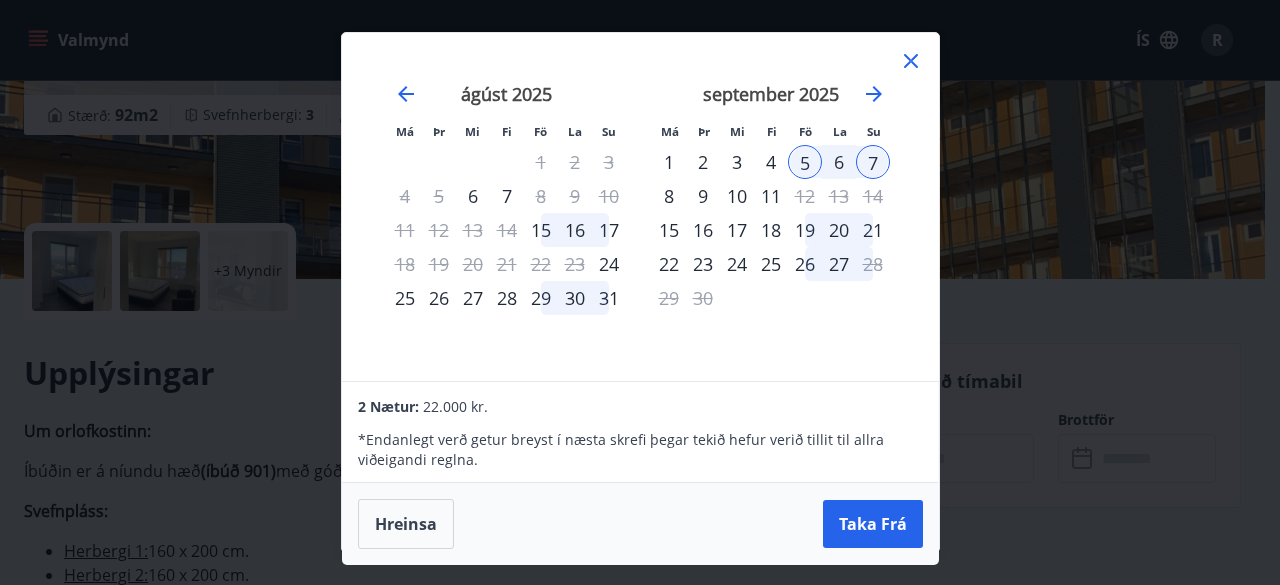 click 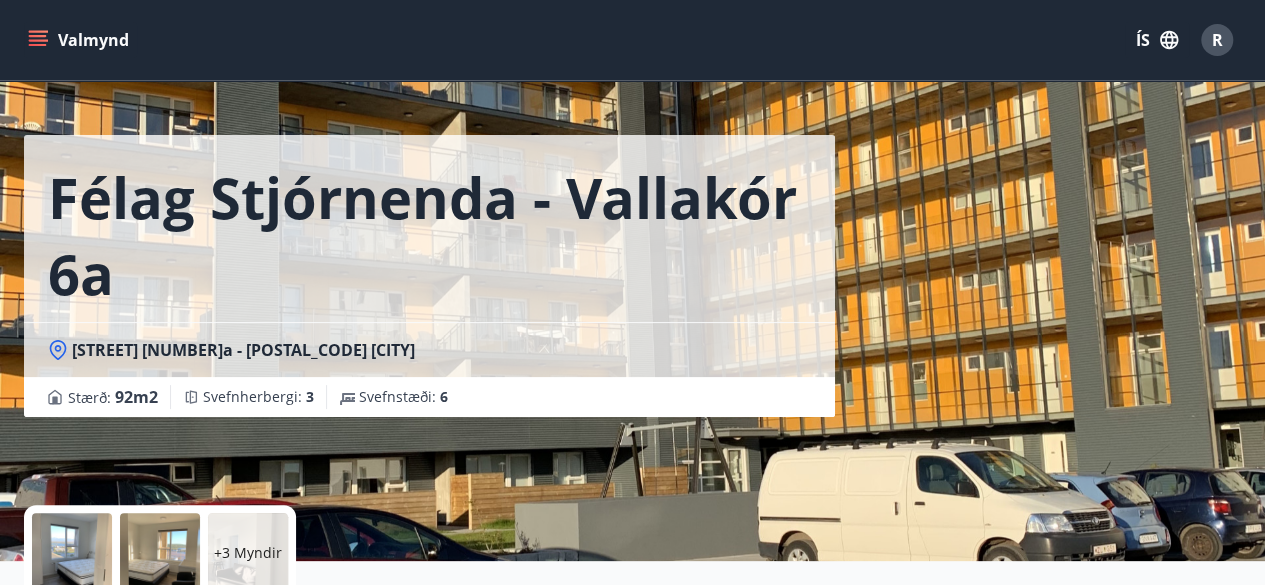 scroll, scrollTop: 0, scrollLeft: 0, axis: both 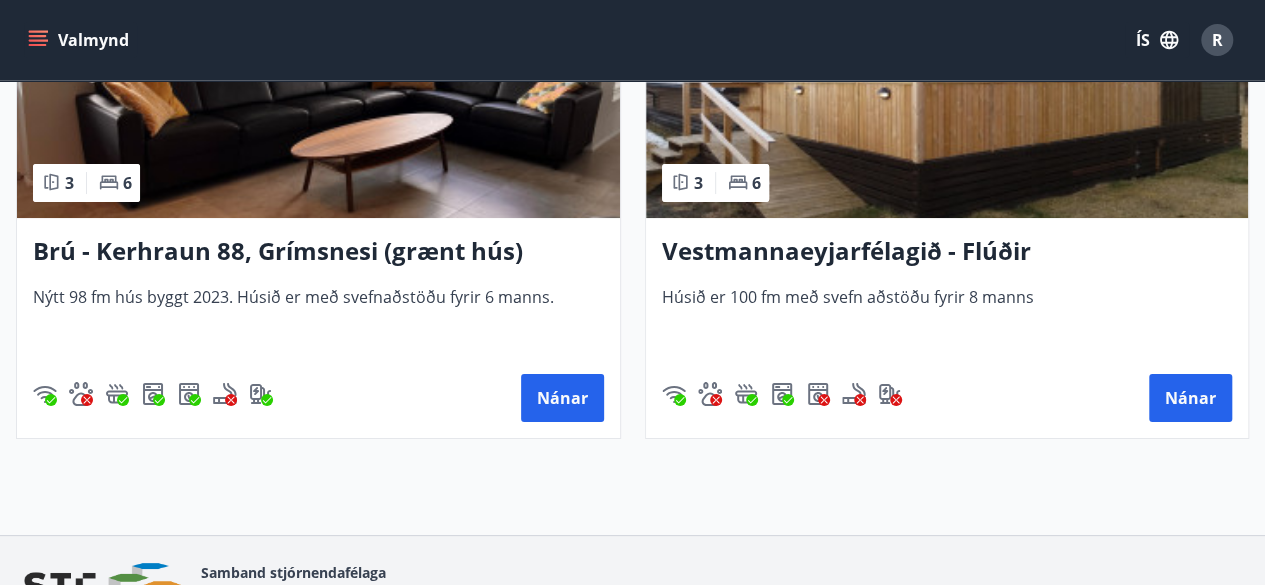 click on "[LOCATION] - [STREET] [NUMBER], [AREA] ([DESCRIPTION]) [YEAR] [NUMBER] fm hús byggt [YEAR]. Húsið er með svefnaðstöðu fyrir [NUMBER] manns. Nánar" at bounding box center [318, 328] 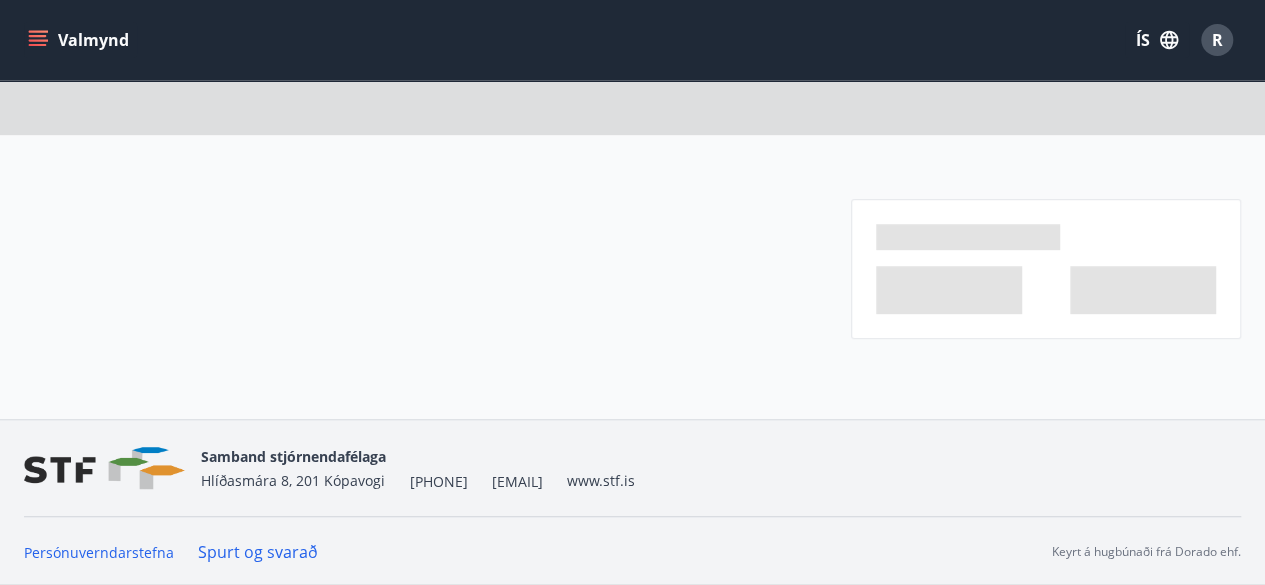 scroll, scrollTop: 0, scrollLeft: 0, axis: both 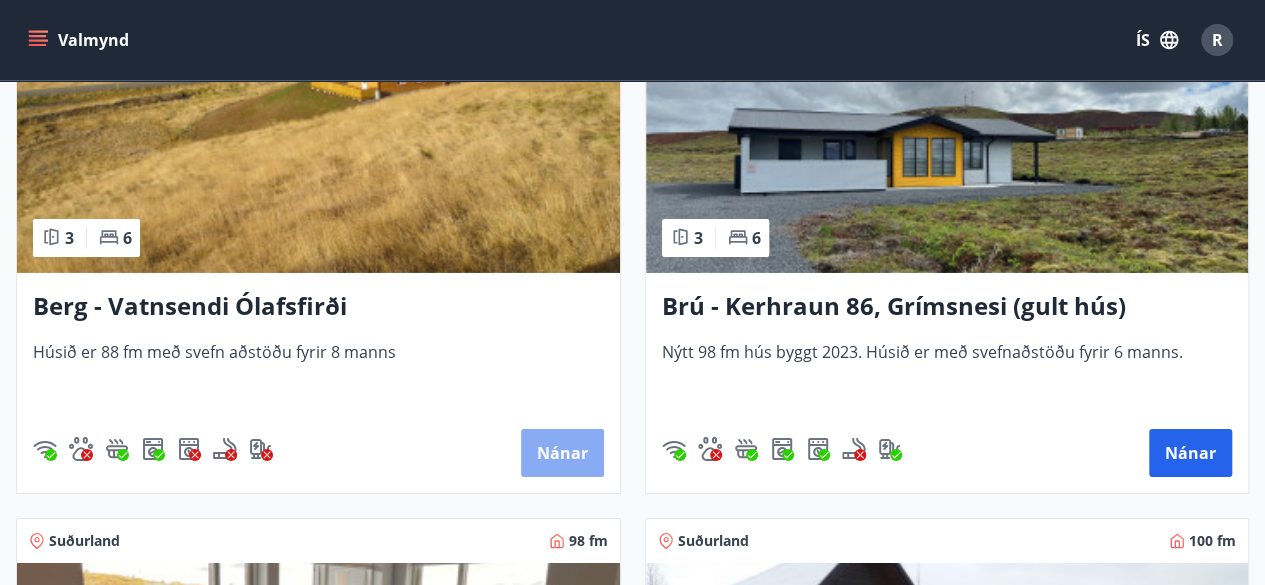 click on "Nánar" at bounding box center (562, 453) 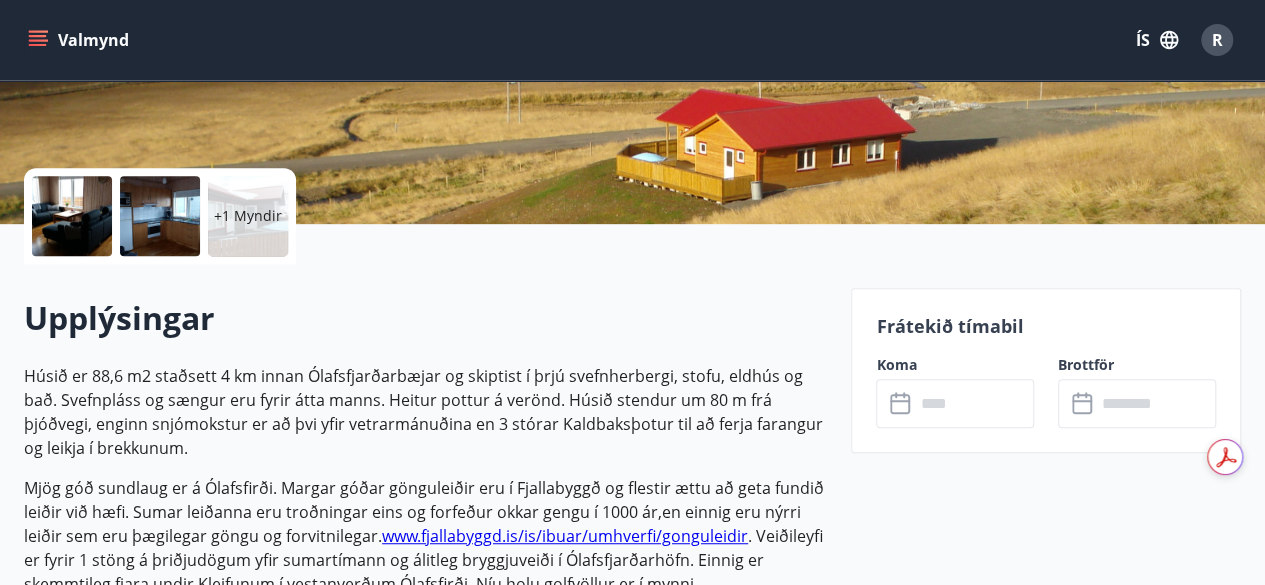 scroll, scrollTop: 497, scrollLeft: 0, axis: vertical 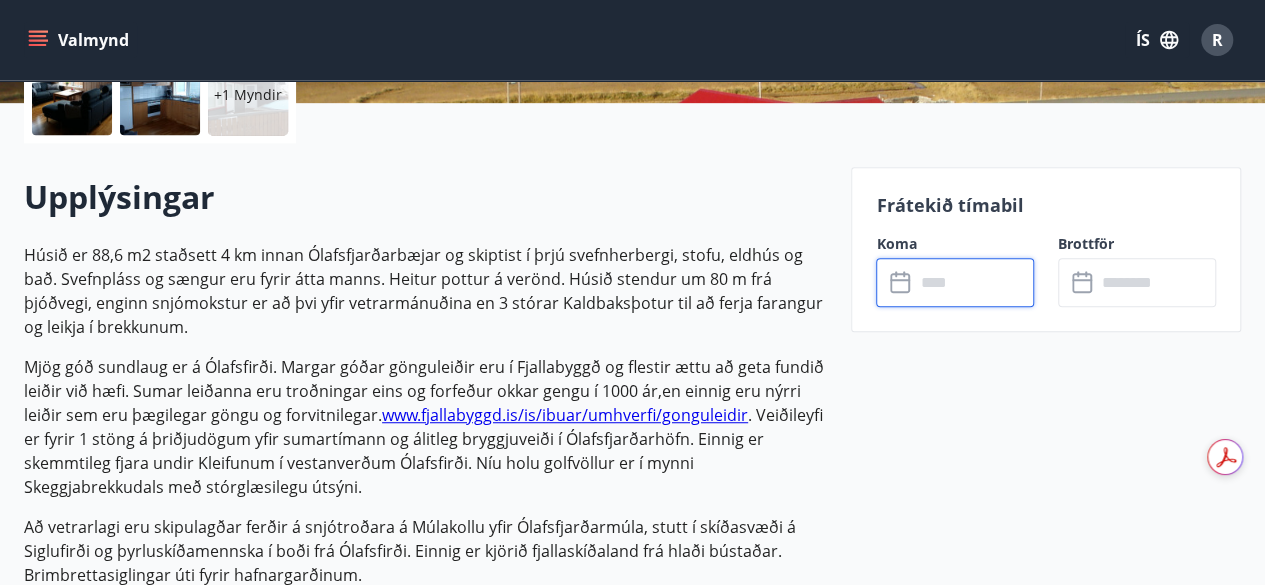 click at bounding box center (974, 282) 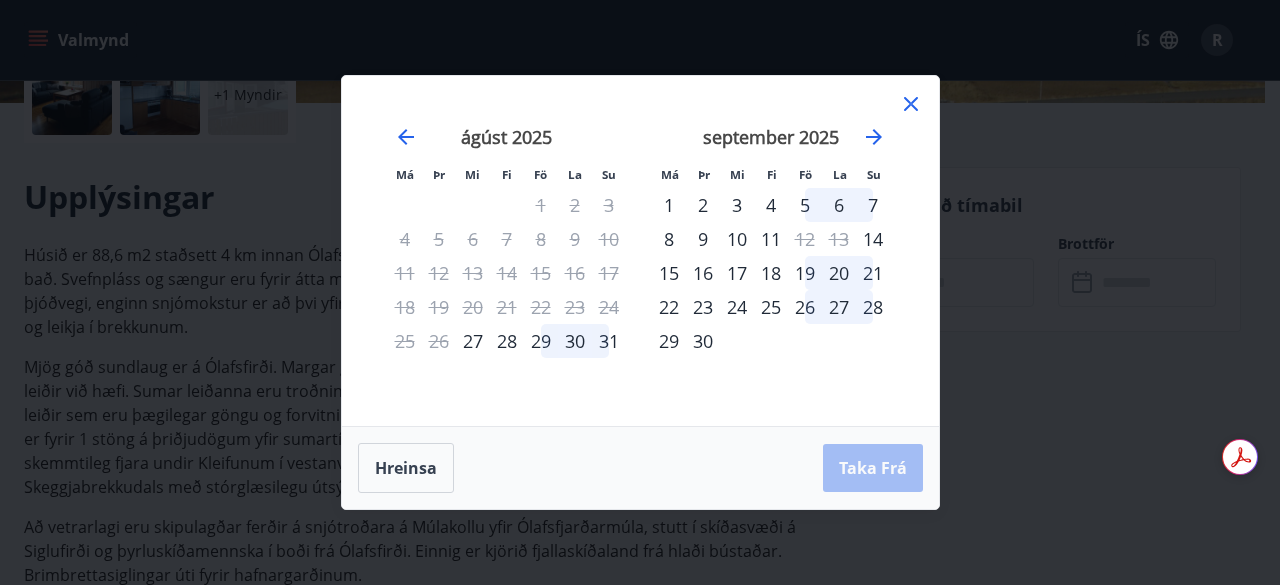click on "5" at bounding box center (805, 205) 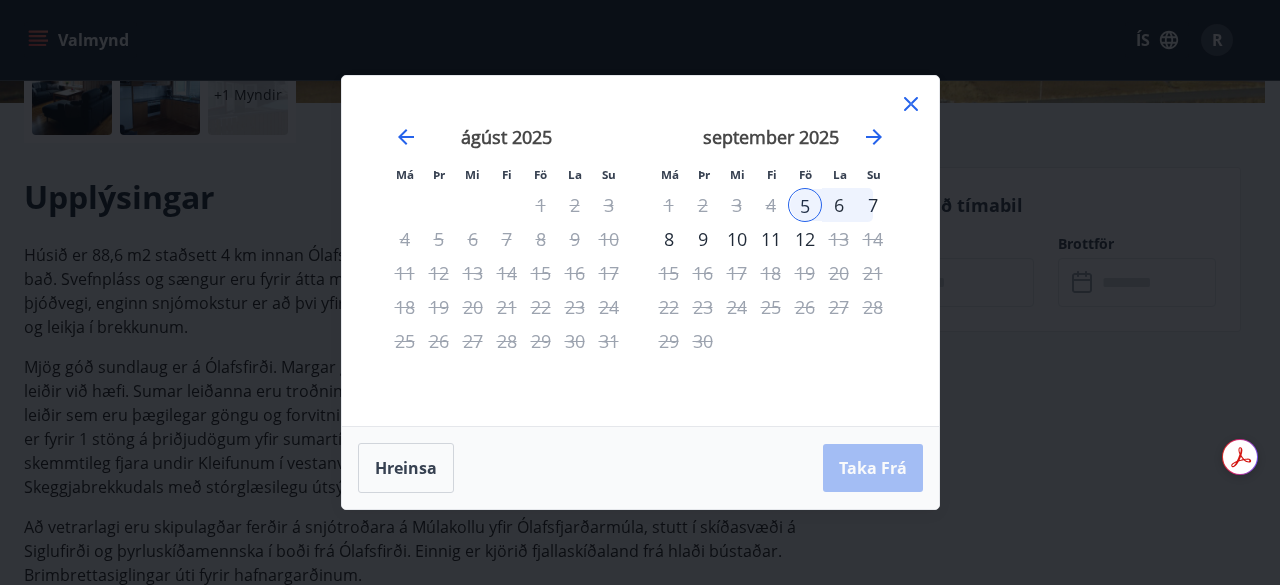 click on "7" at bounding box center [873, 205] 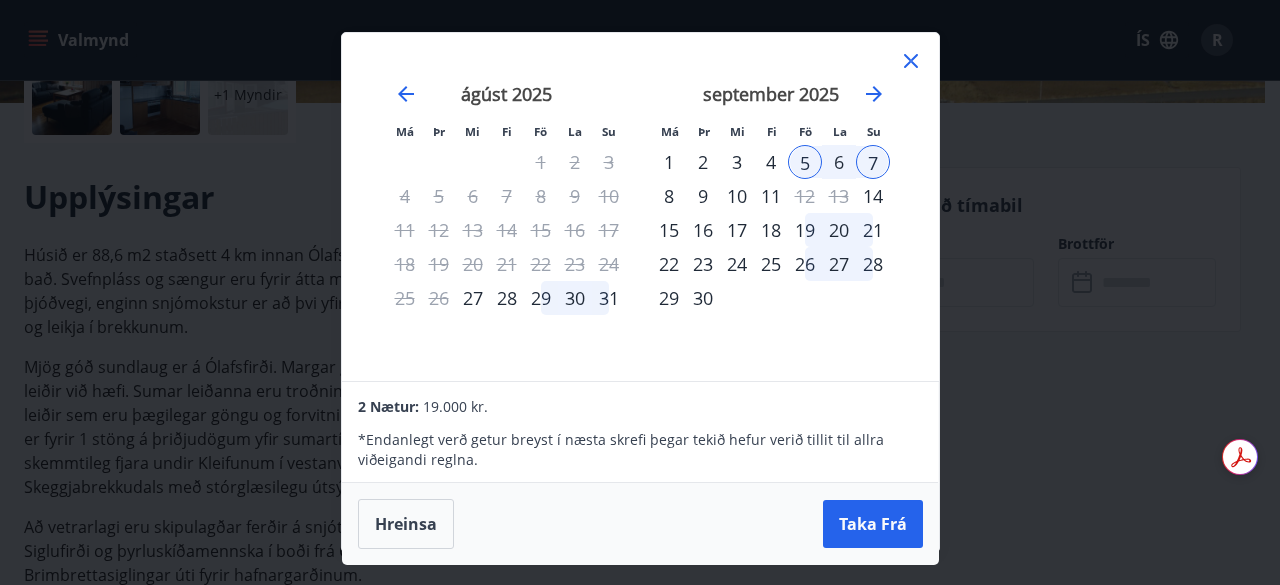 click 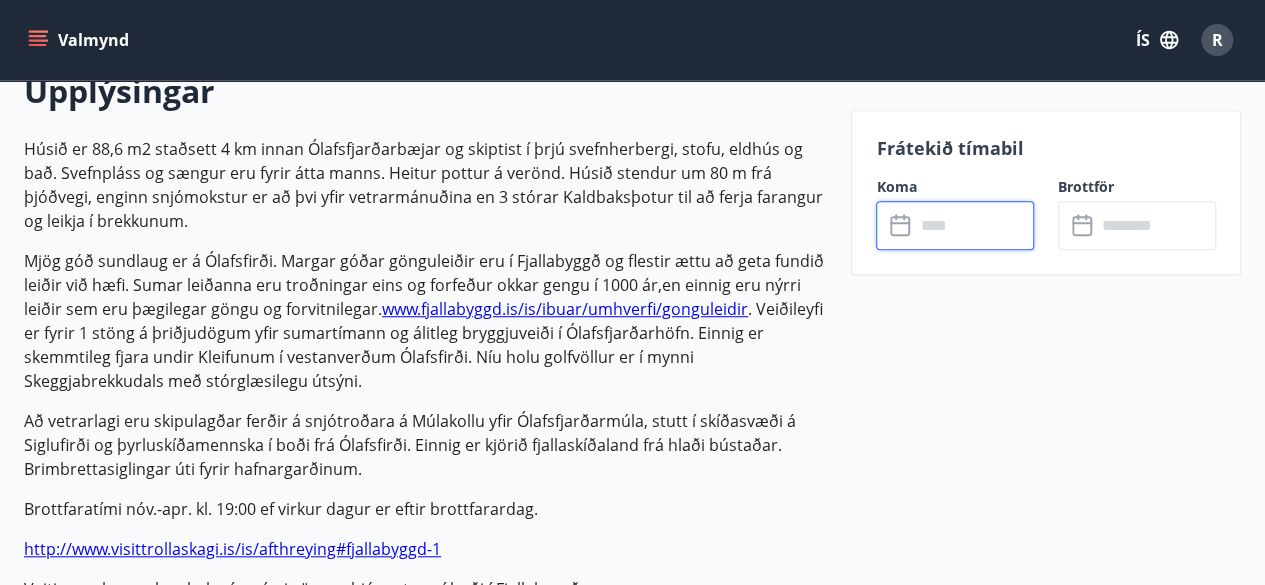 scroll, scrollTop: 623, scrollLeft: 0, axis: vertical 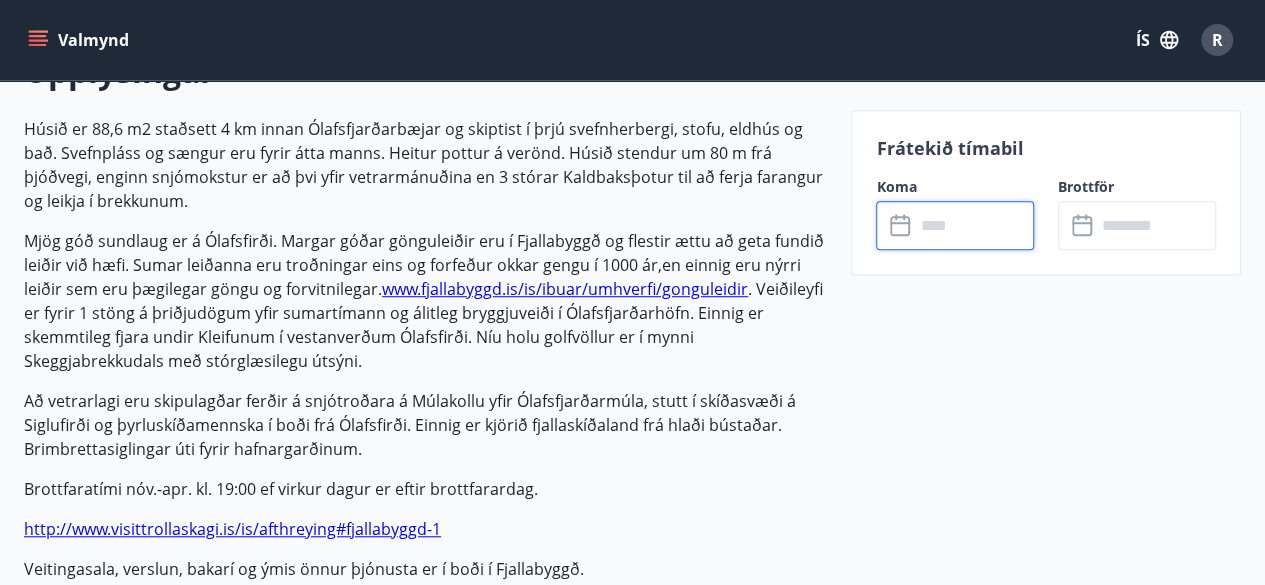 click at bounding box center (974, 225) 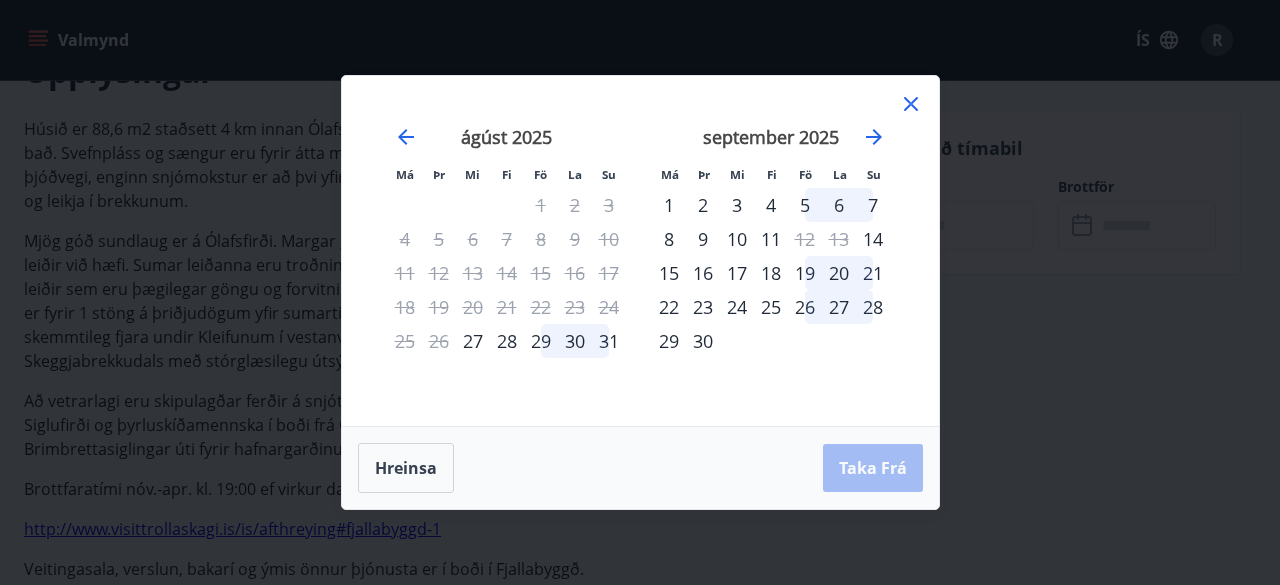 click on "4" at bounding box center (771, 205) 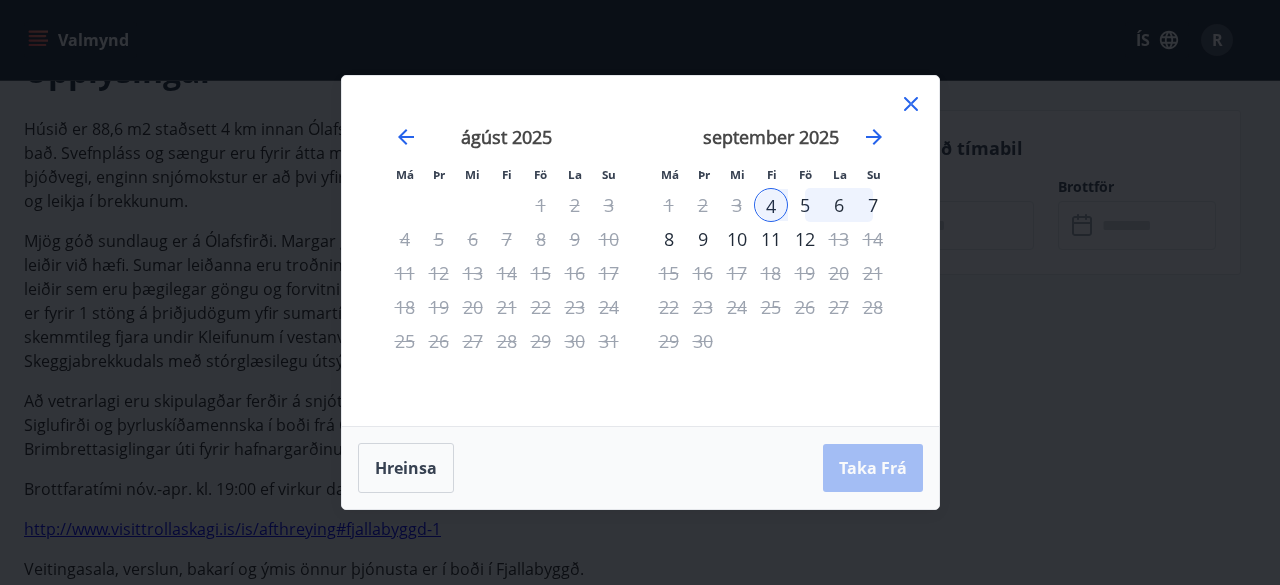 click on "5" at bounding box center [805, 205] 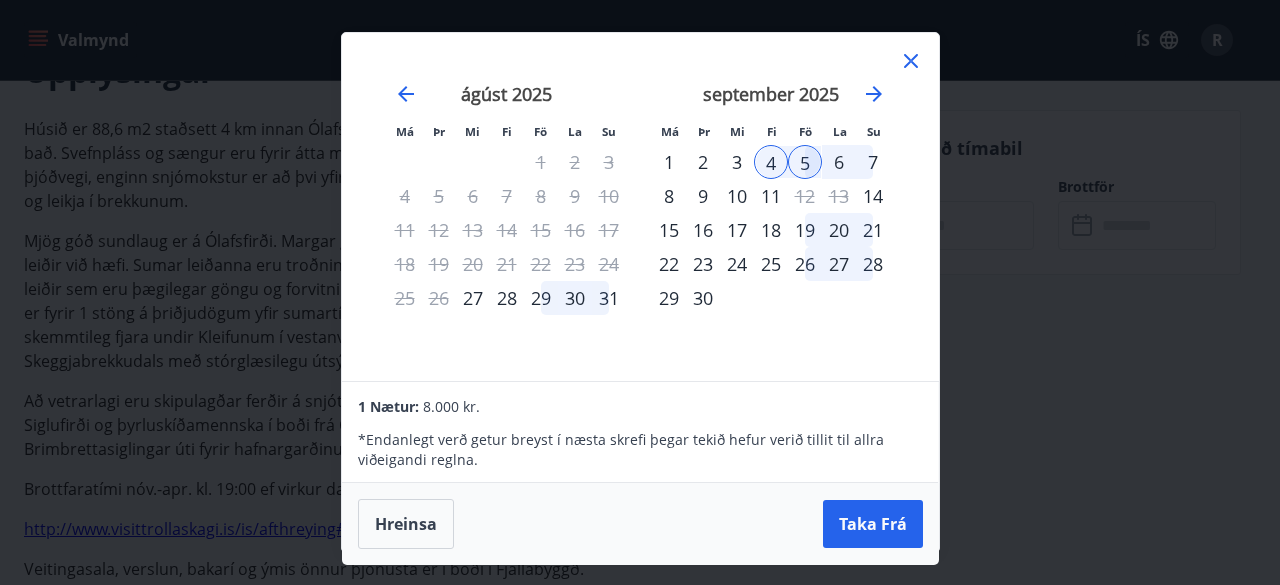 click on "2" at bounding box center (703, 162) 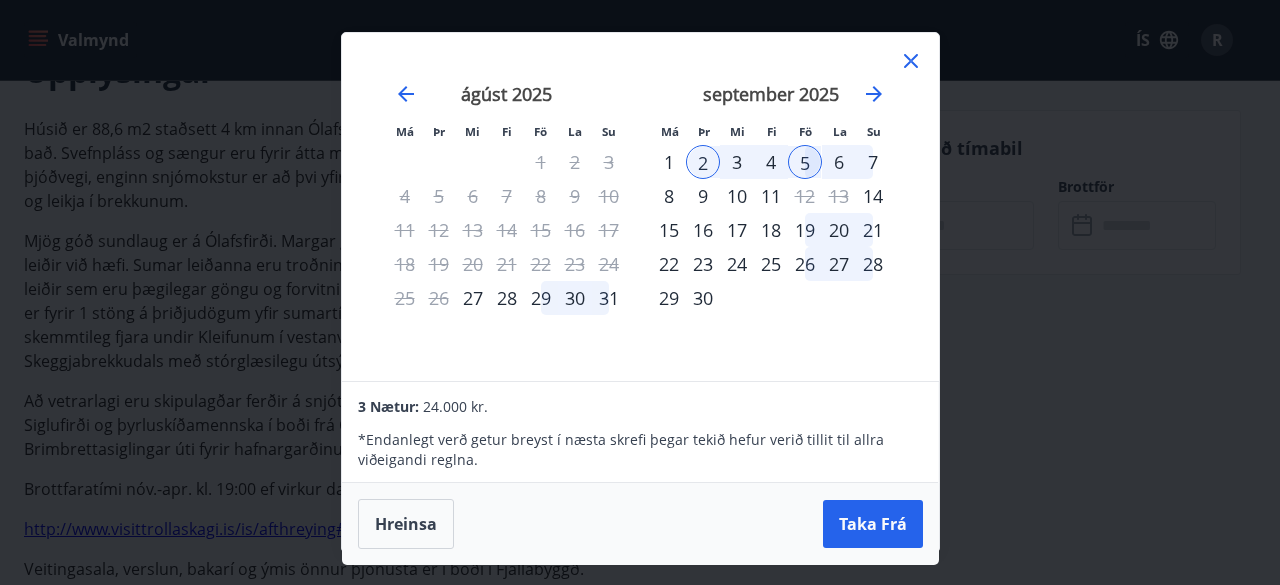 click on "3" at bounding box center (737, 162) 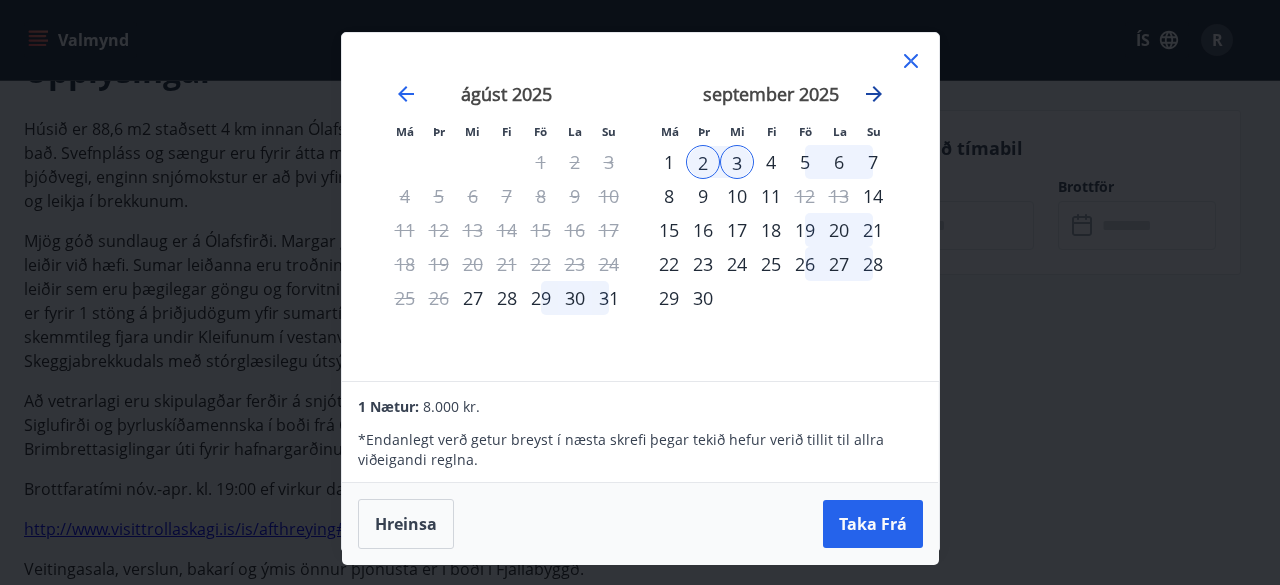 click 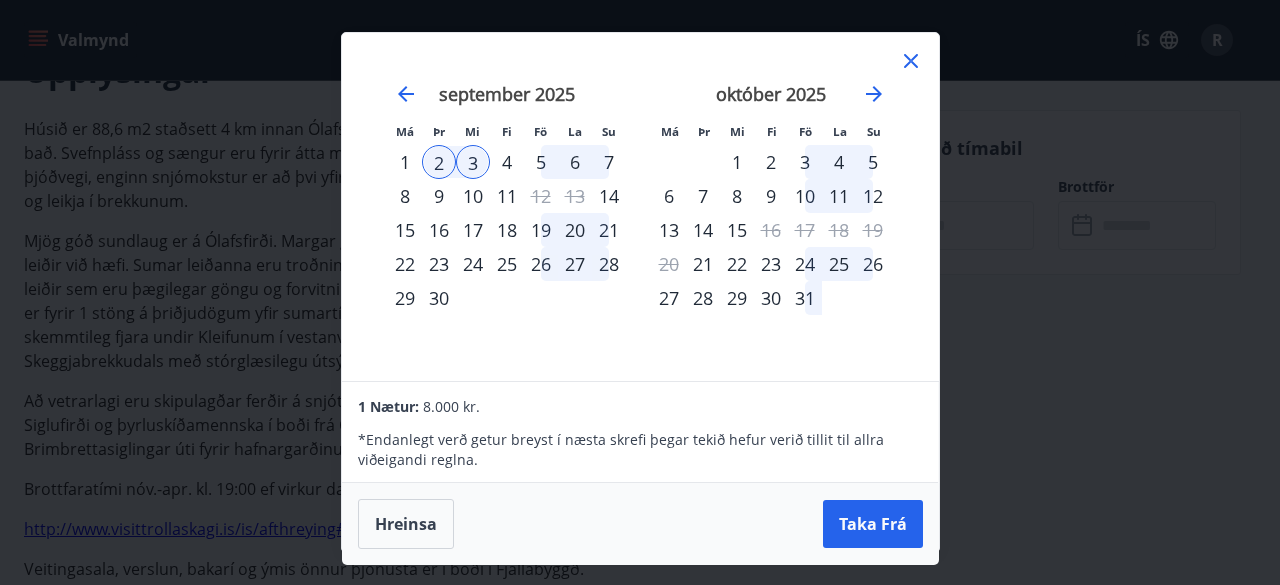 click on "3" at bounding box center (805, 162) 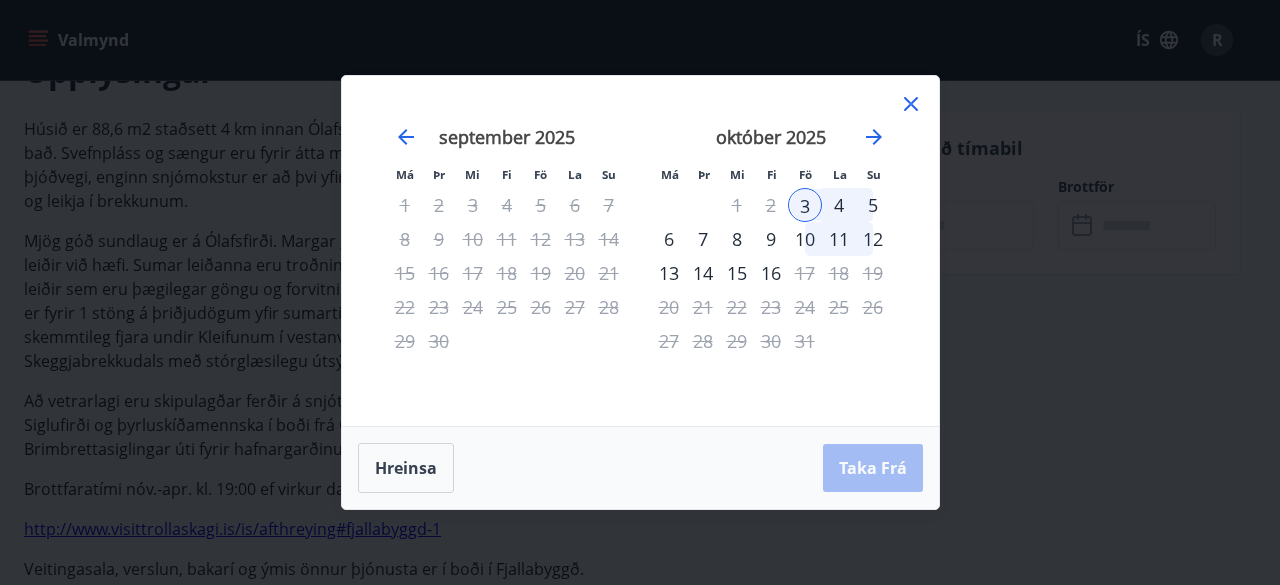 click on "5" at bounding box center [873, 205] 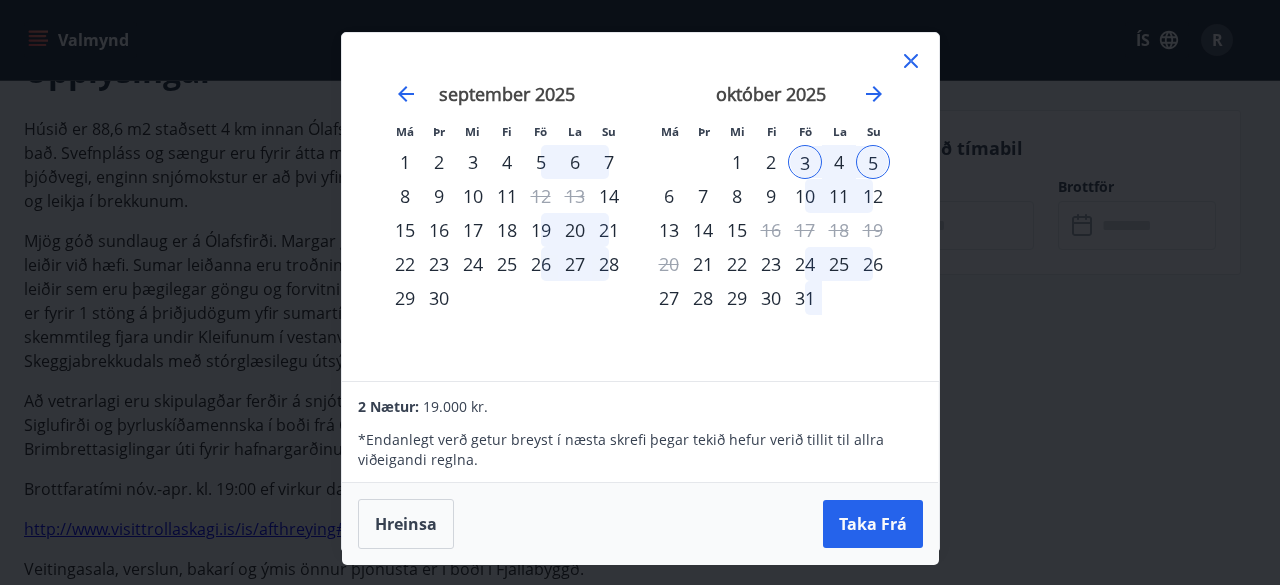 click on "2" at bounding box center (771, 162) 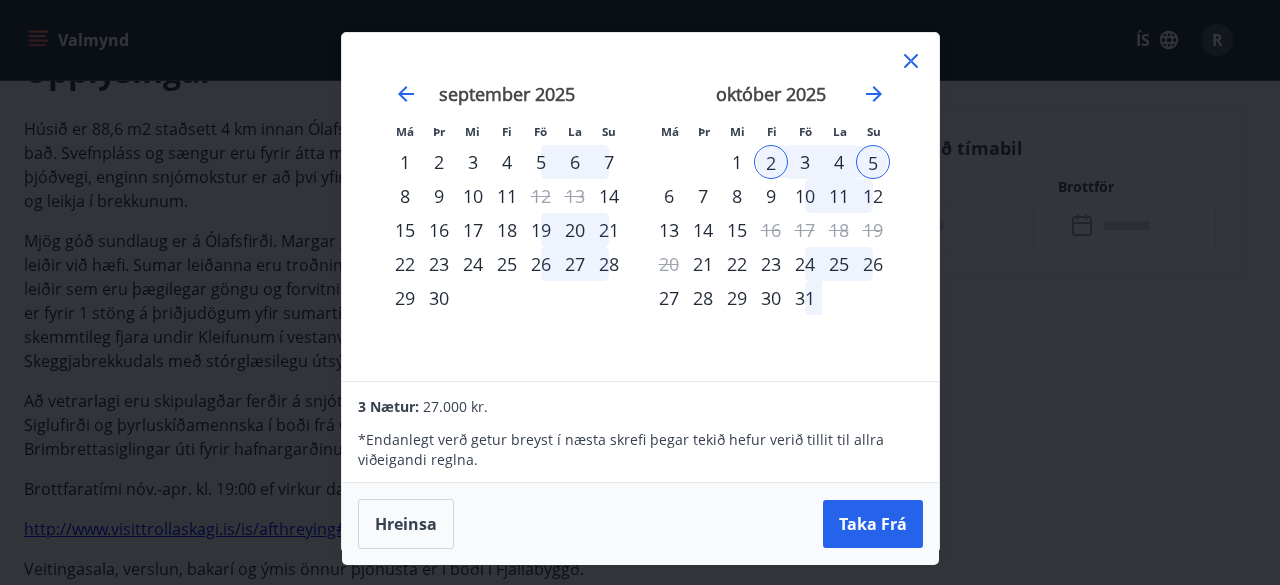 click on "3" at bounding box center (805, 162) 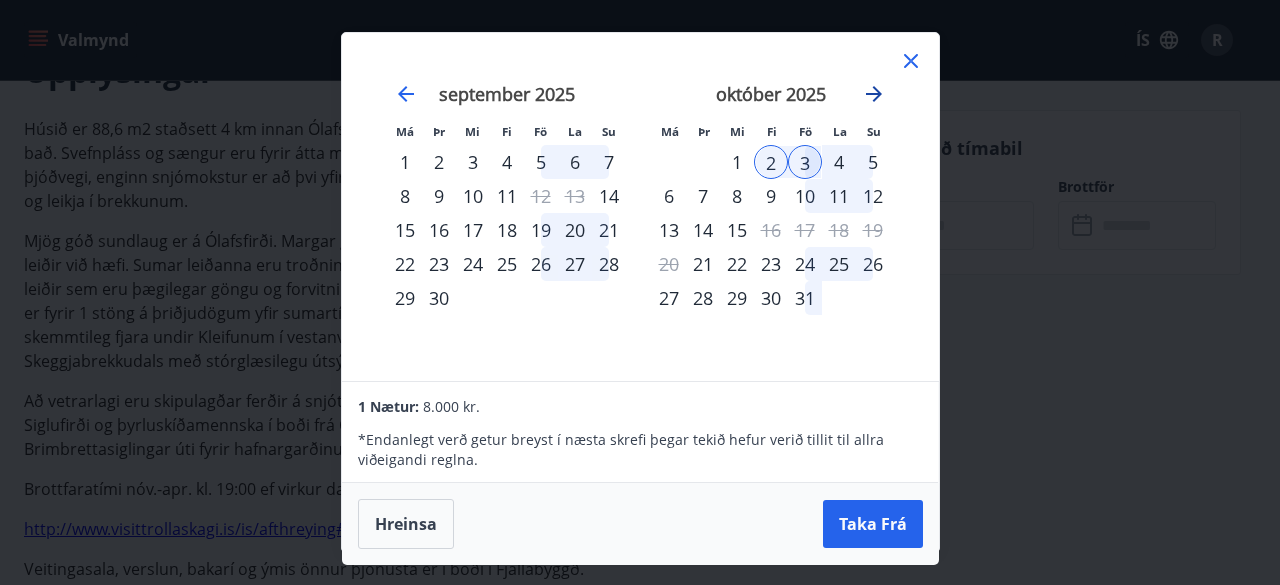 click 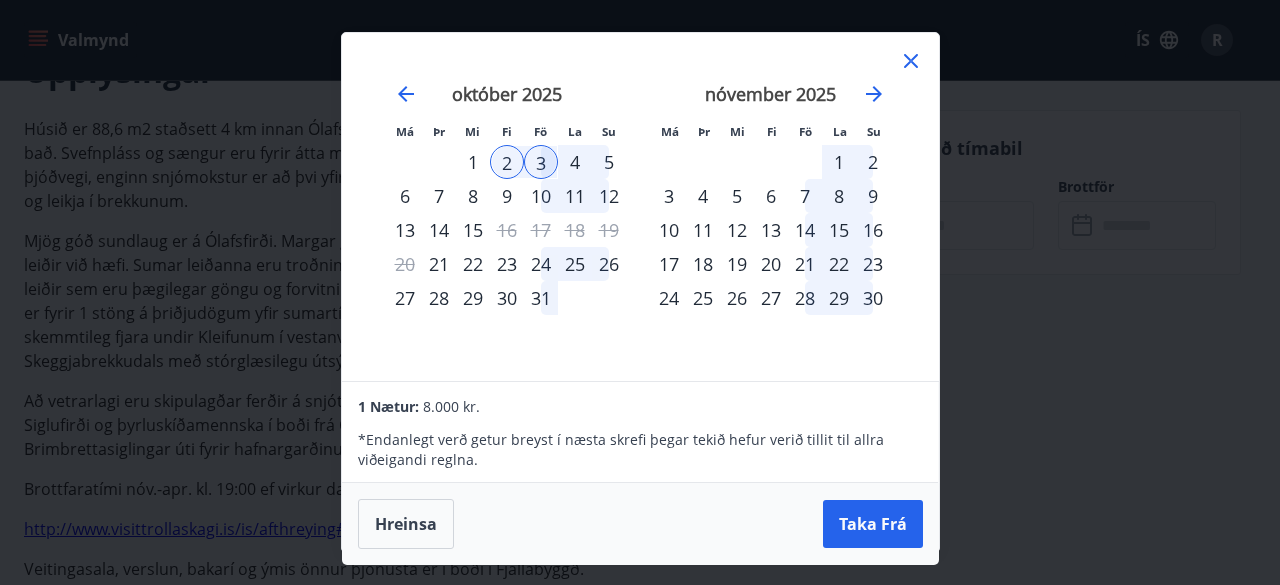 click on "7" at bounding box center (805, 196) 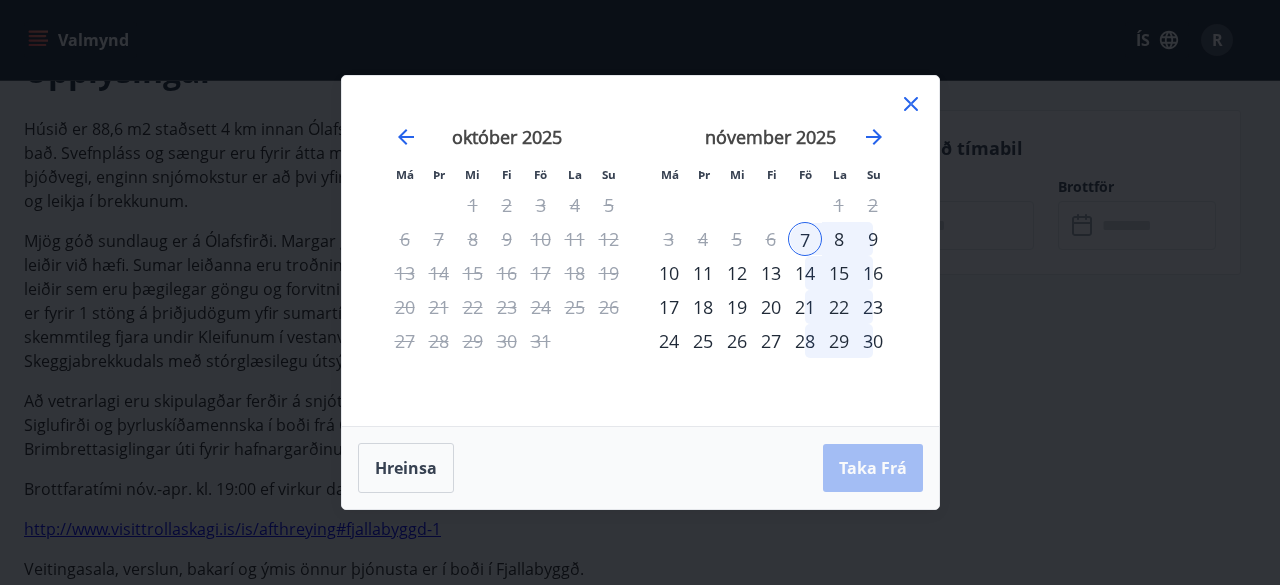 click on "9" at bounding box center (873, 239) 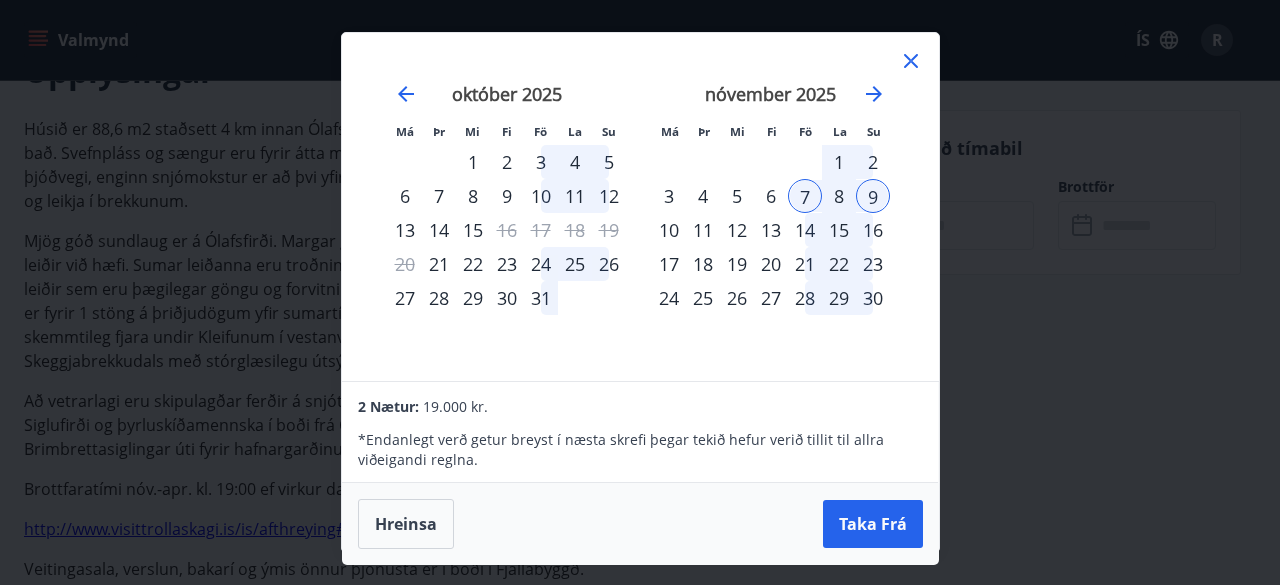 click 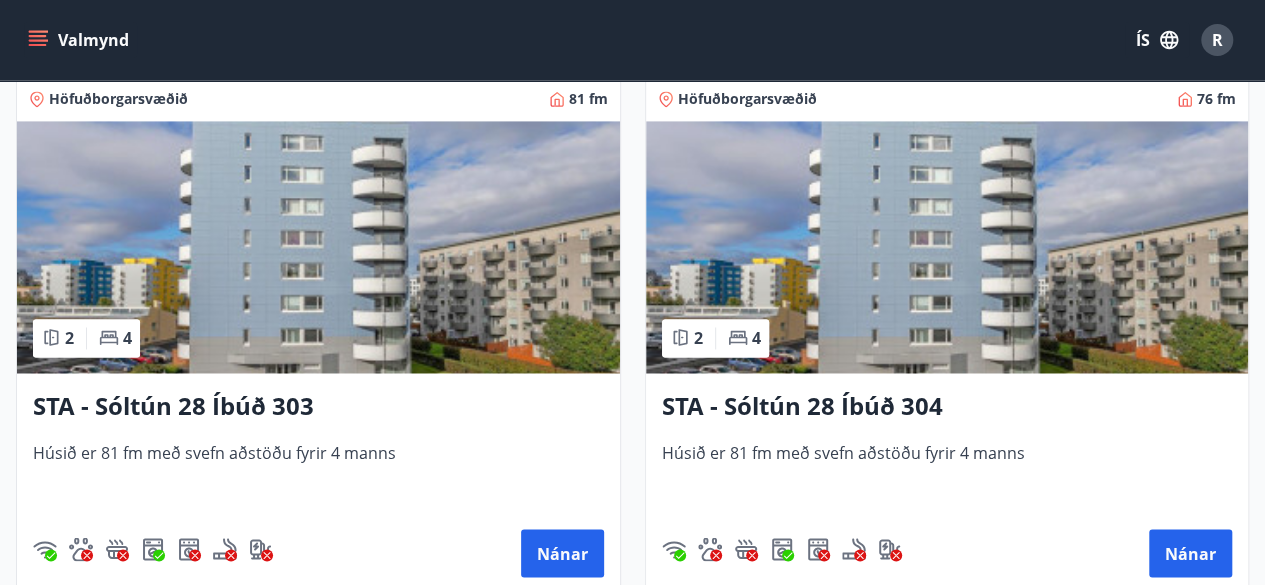 scroll, scrollTop: 1473, scrollLeft: 0, axis: vertical 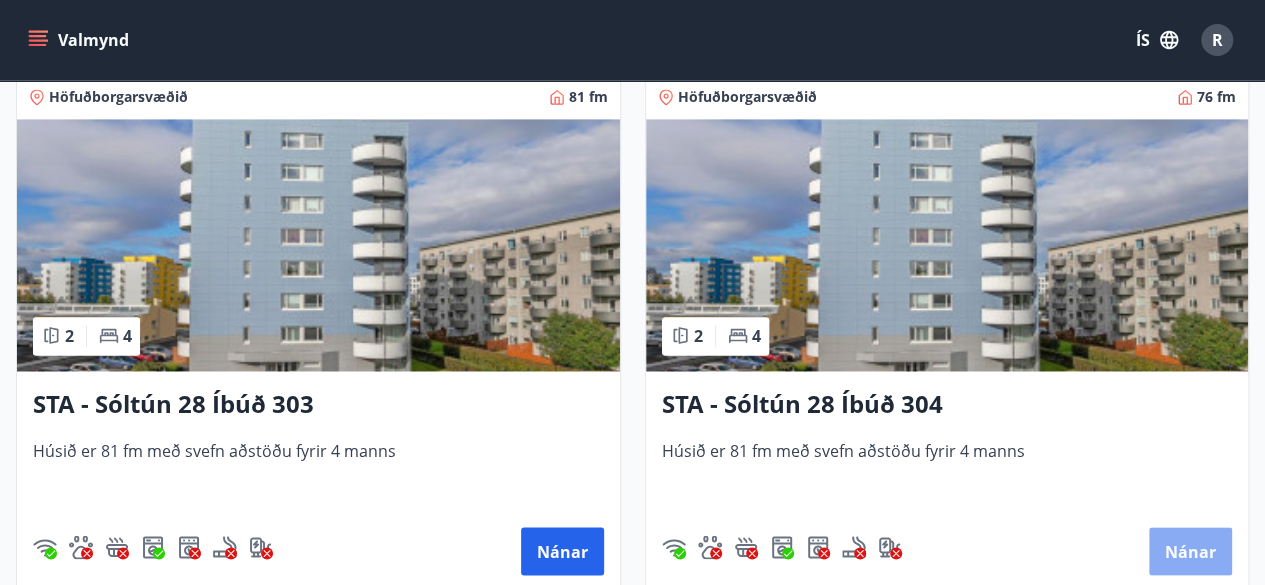click on "Nánar" at bounding box center (1190, 551) 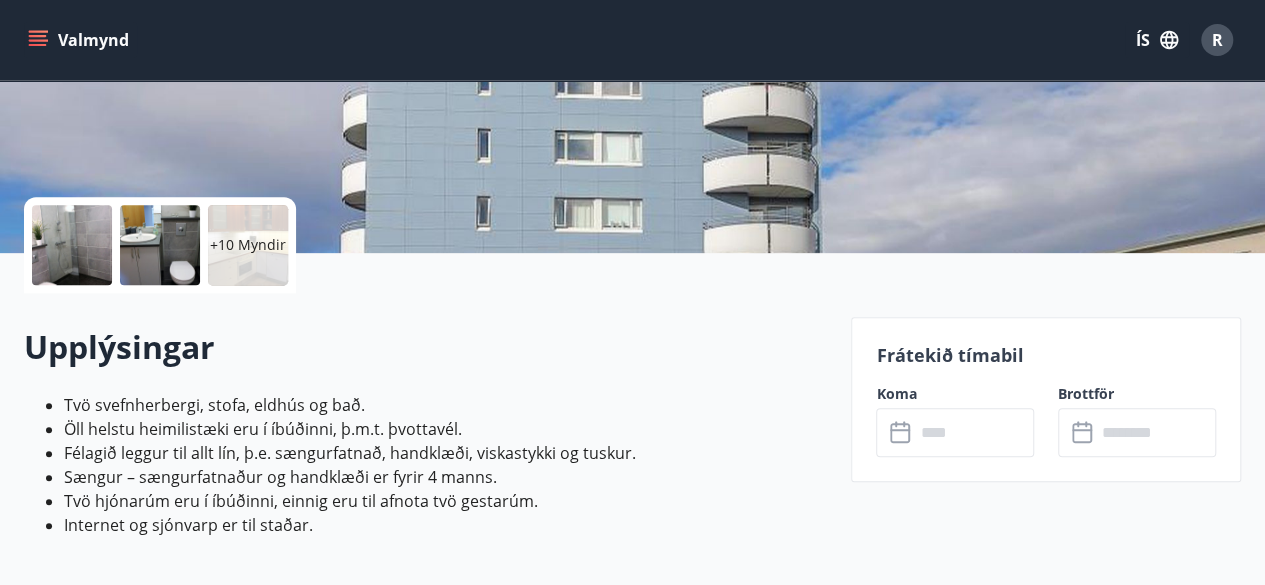 scroll, scrollTop: 348, scrollLeft: 0, axis: vertical 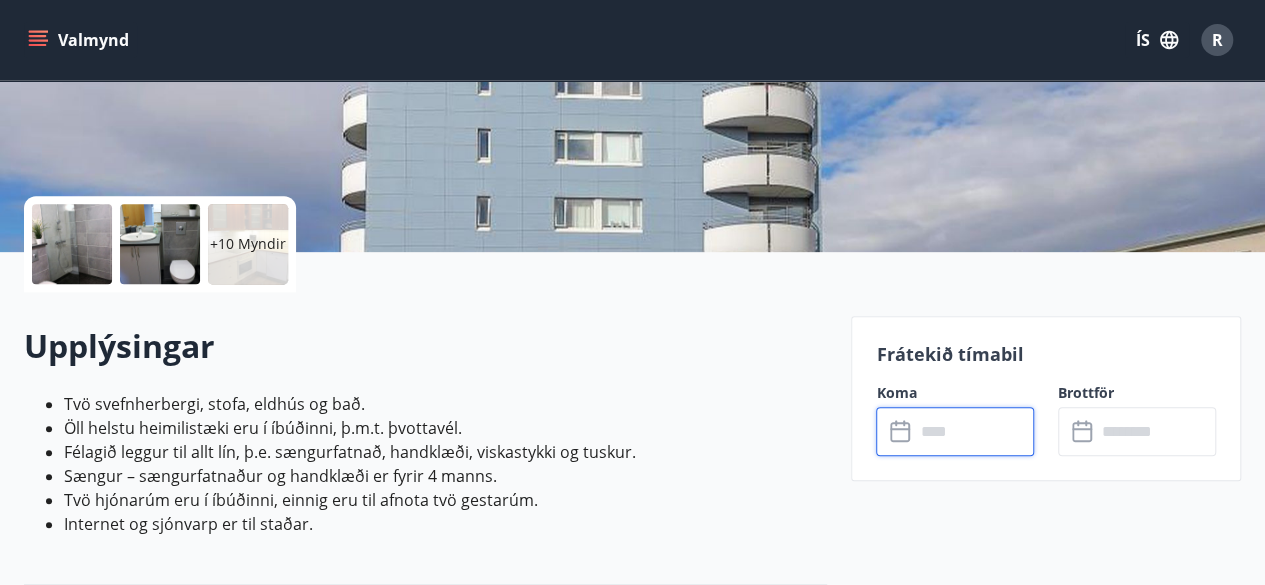 click at bounding box center (974, 431) 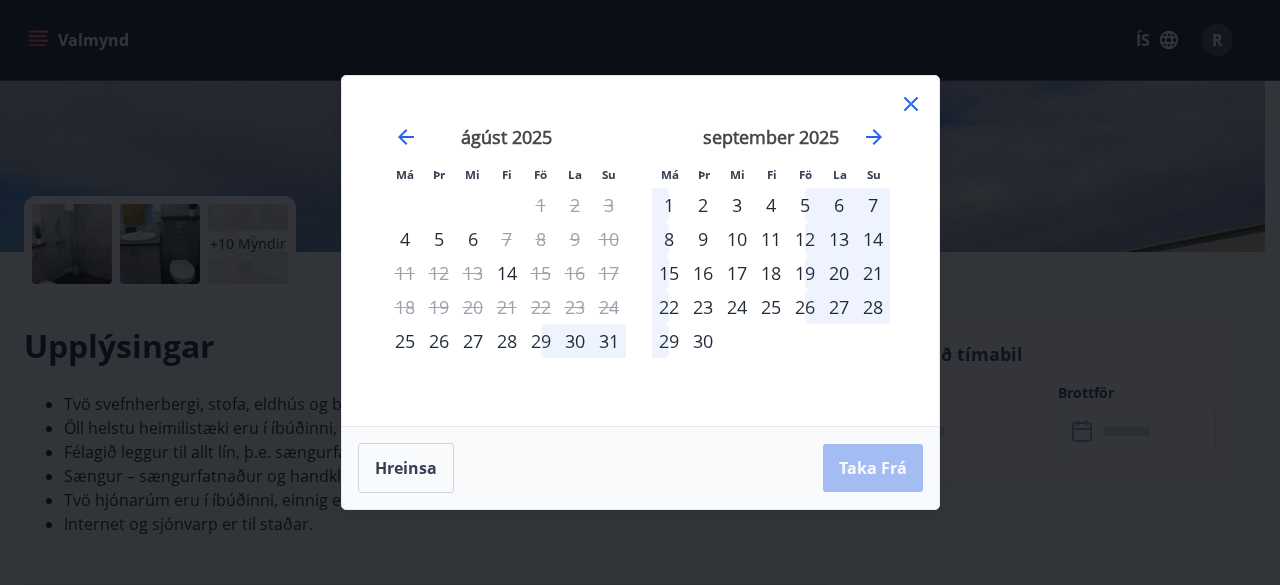click on "5" at bounding box center [805, 205] 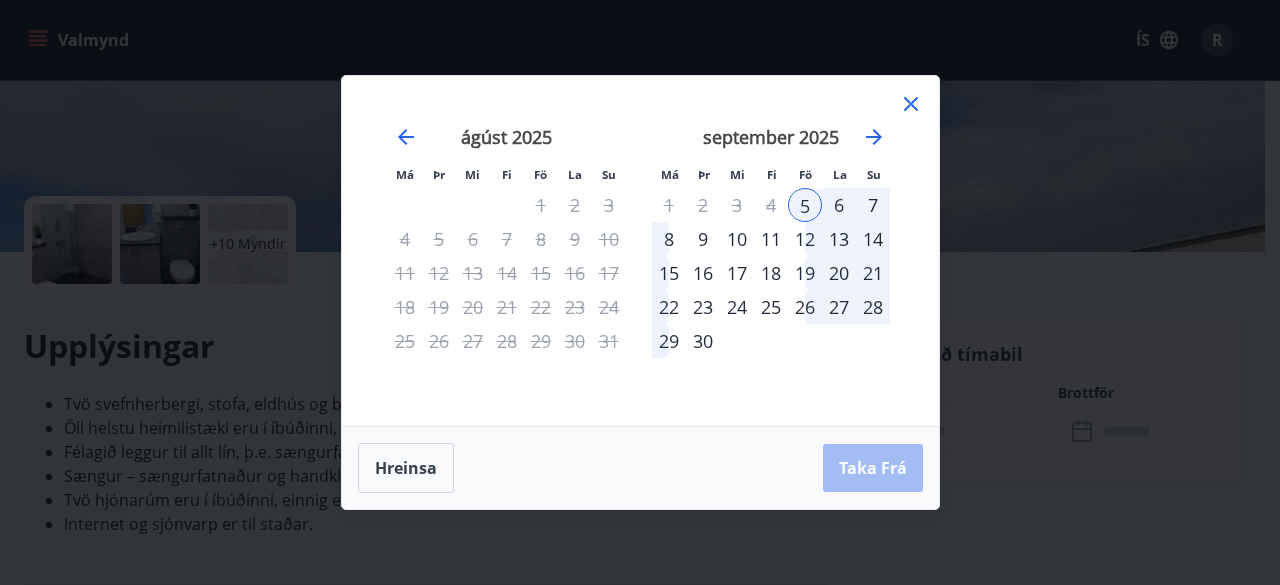 click on "7" at bounding box center (873, 205) 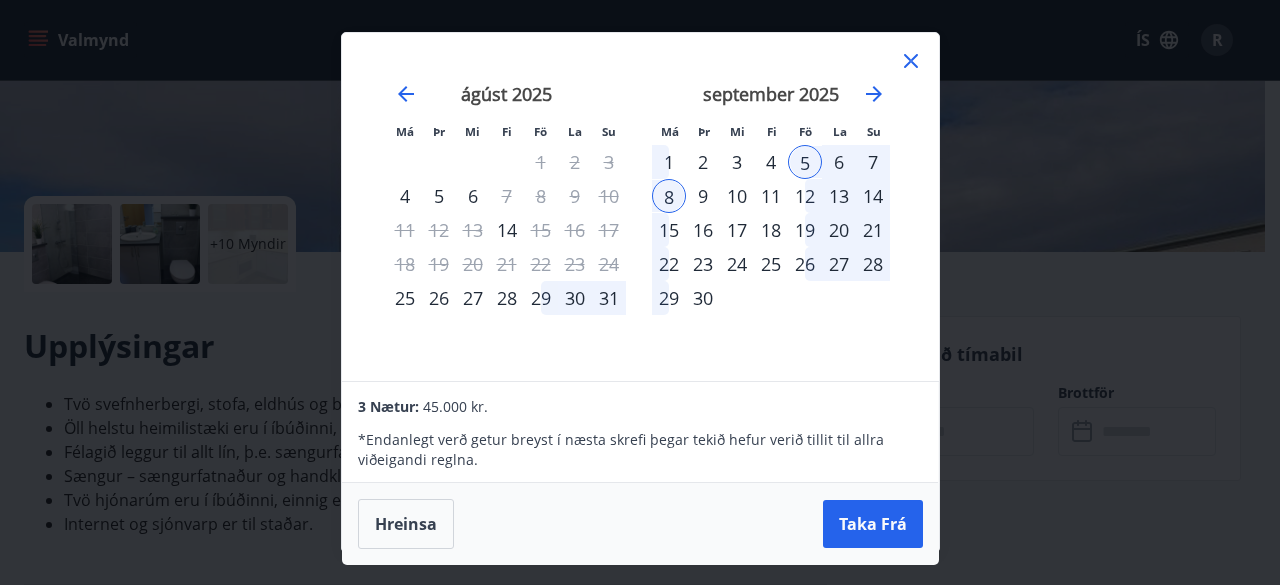 click on "1" at bounding box center [669, 162] 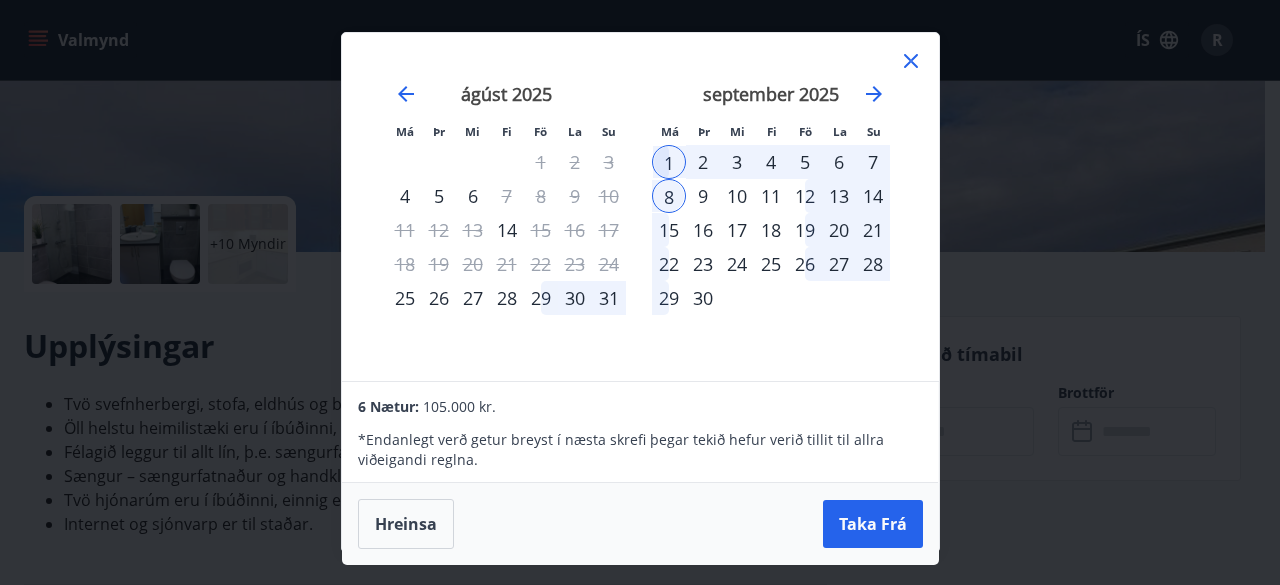 click on "3" at bounding box center [737, 162] 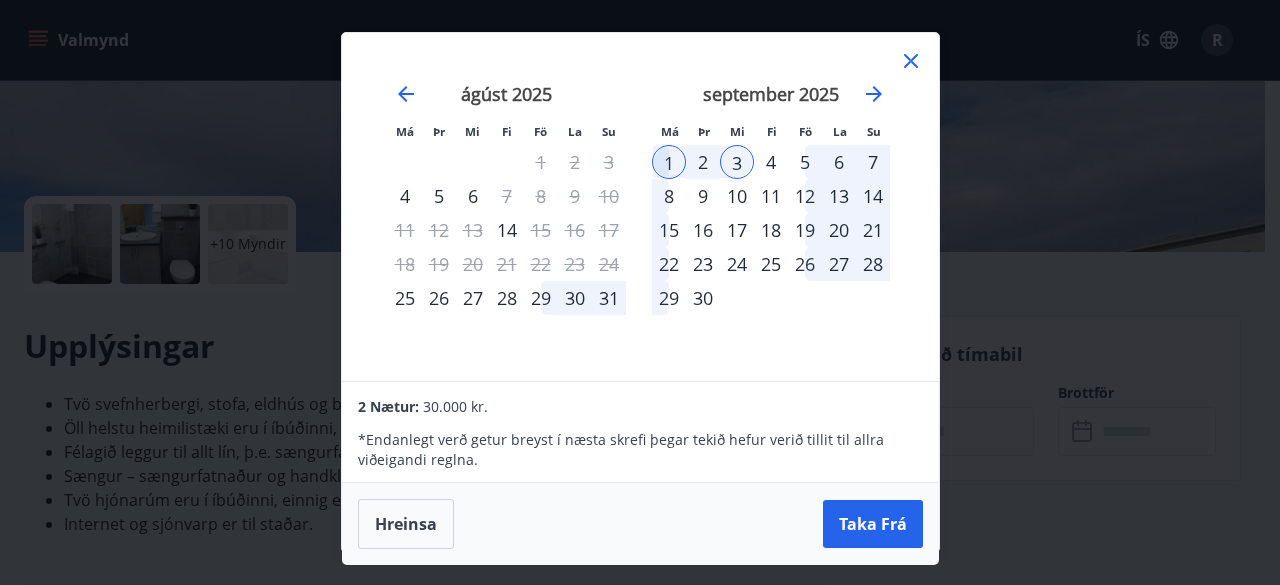 click on "5" at bounding box center (805, 162) 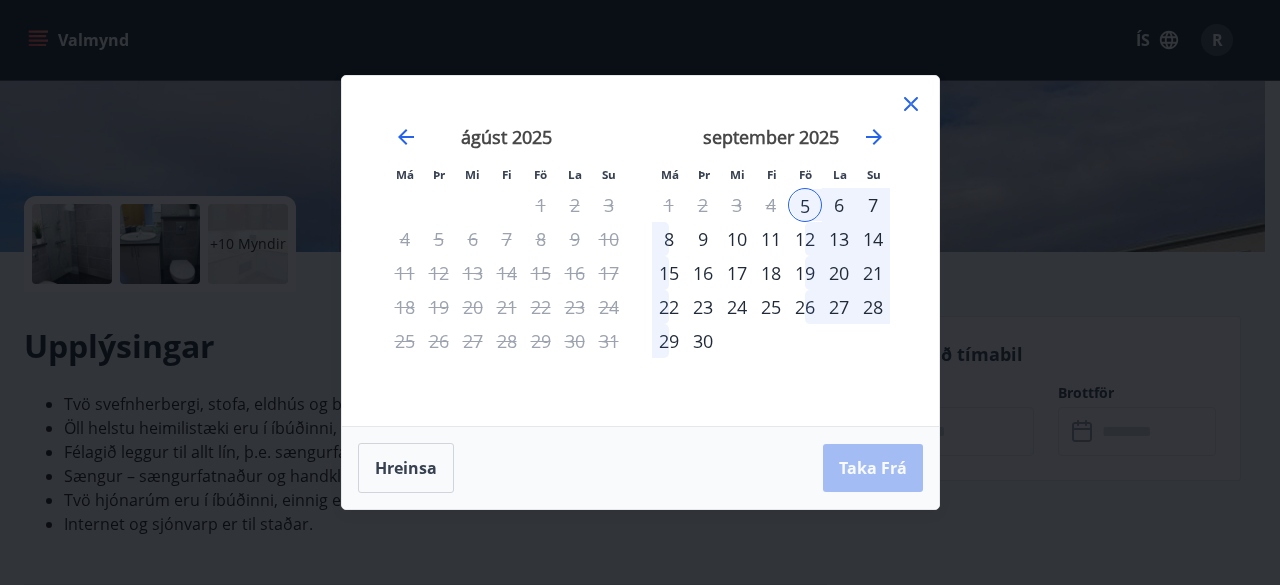click on "8" at bounding box center (669, 239) 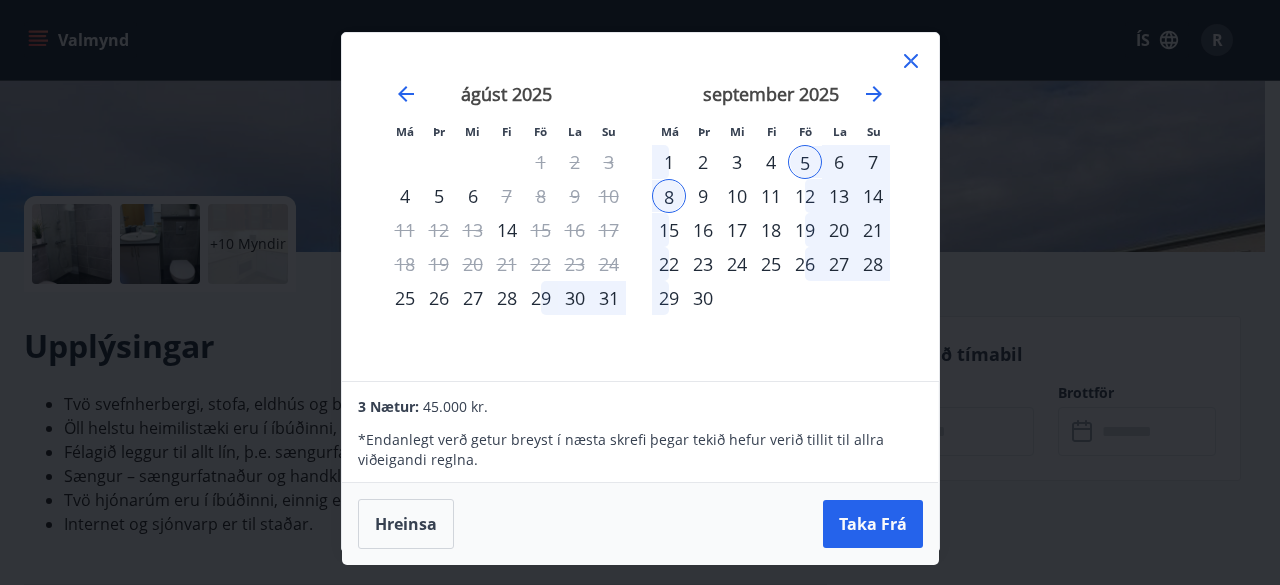 click 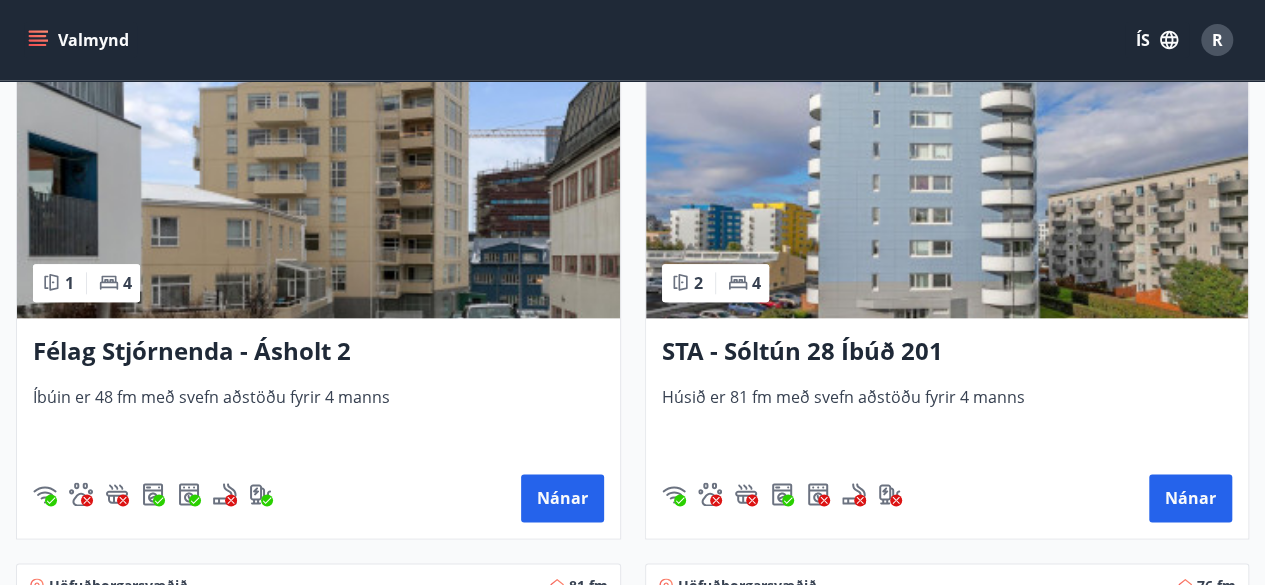scroll, scrollTop: 985, scrollLeft: 0, axis: vertical 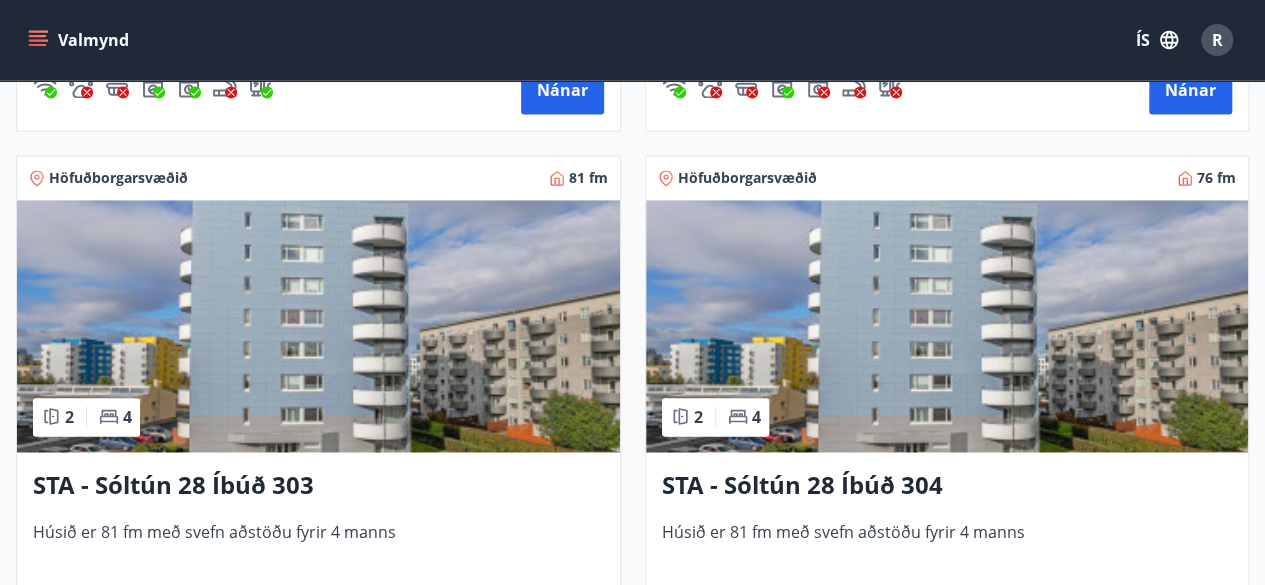 click at bounding box center [318, 326] 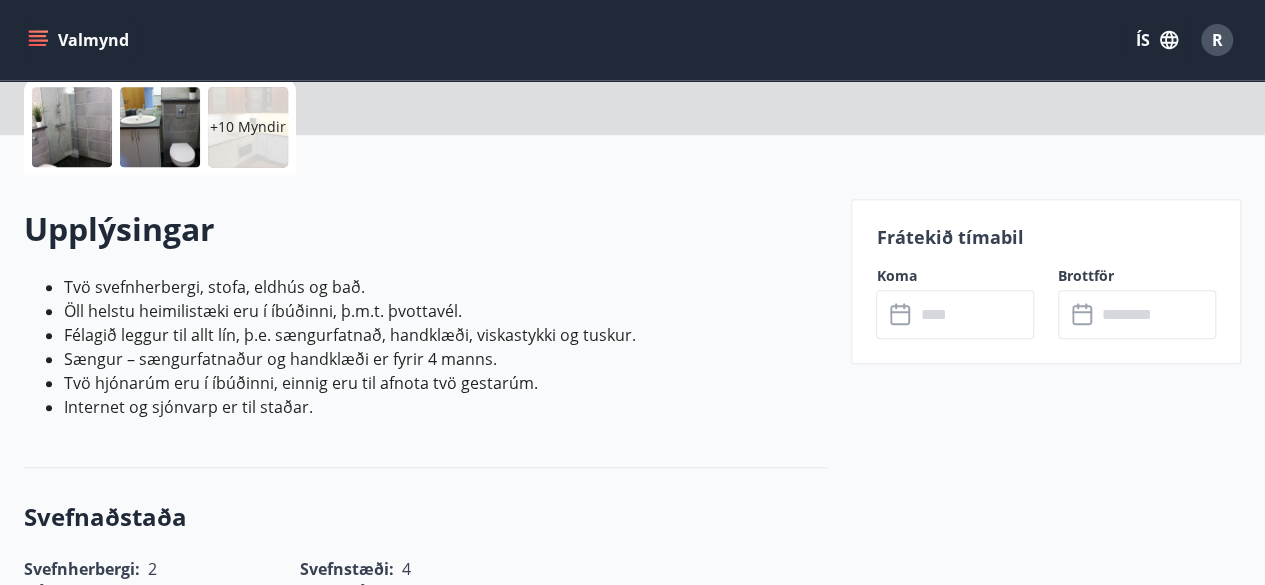 scroll, scrollTop: 0, scrollLeft: 0, axis: both 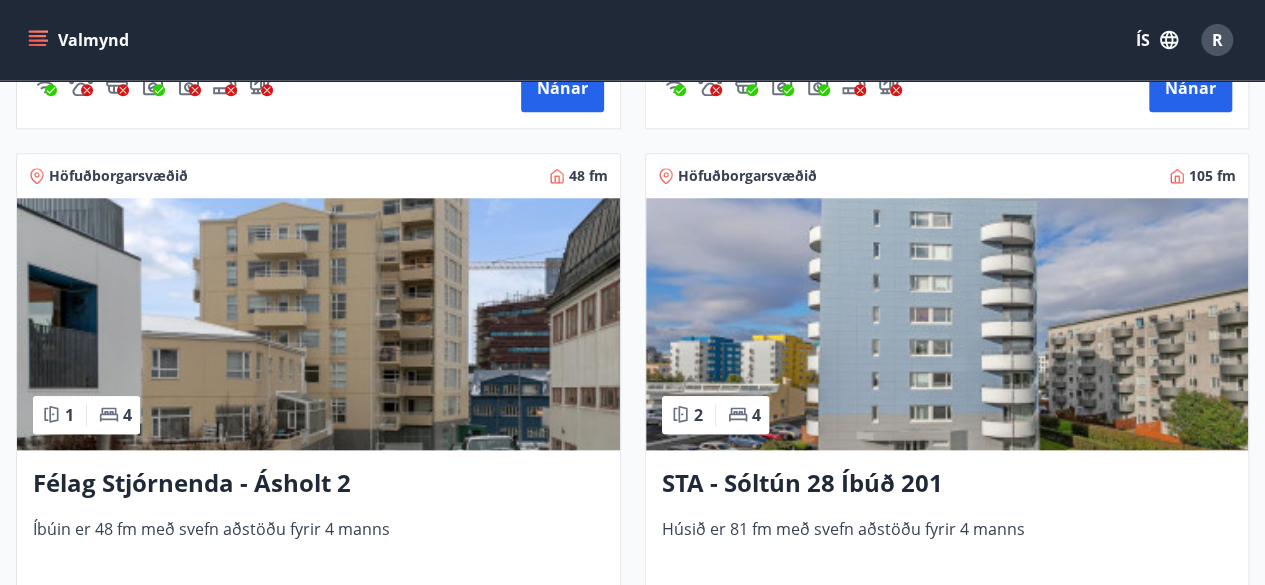 click at bounding box center (318, 324) 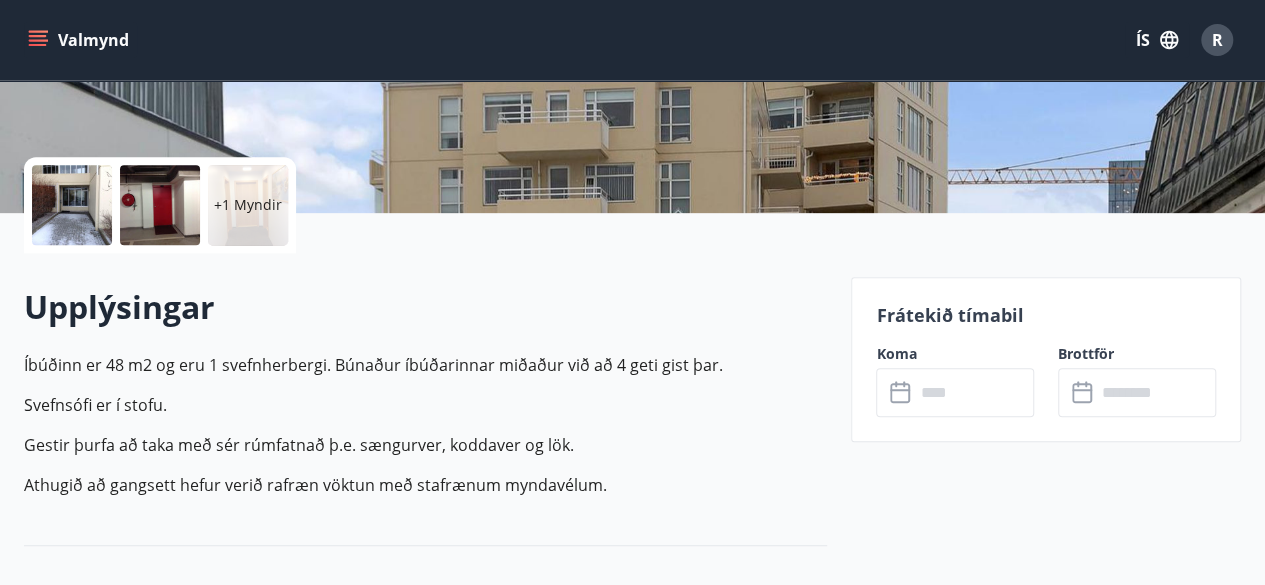 scroll, scrollTop: 634, scrollLeft: 0, axis: vertical 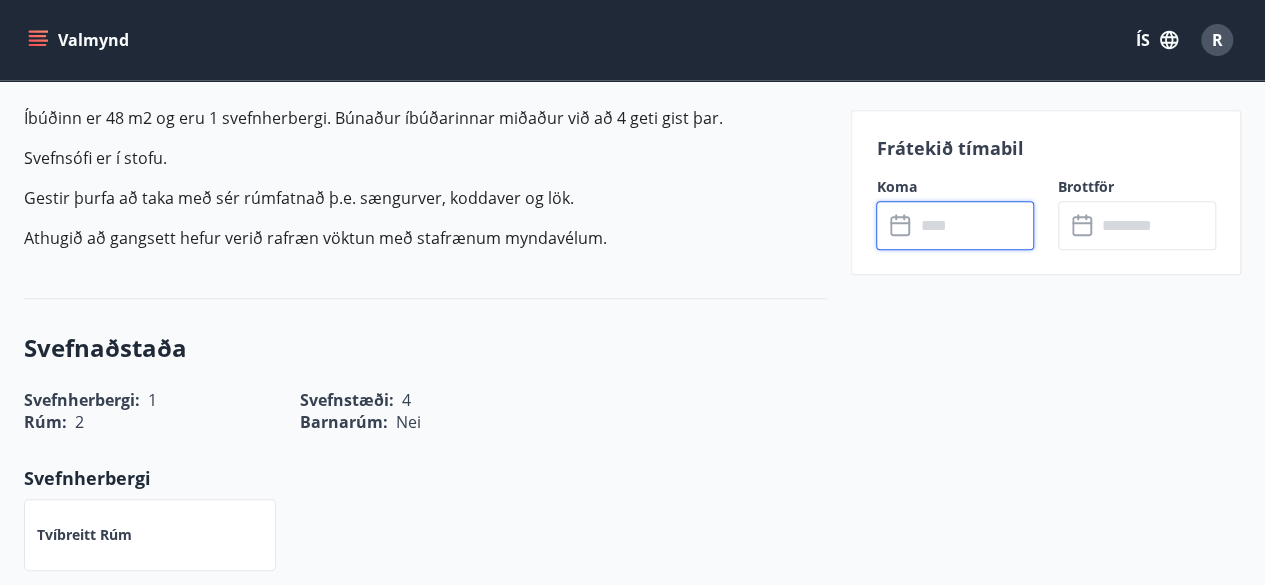 click at bounding box center (974, 225) 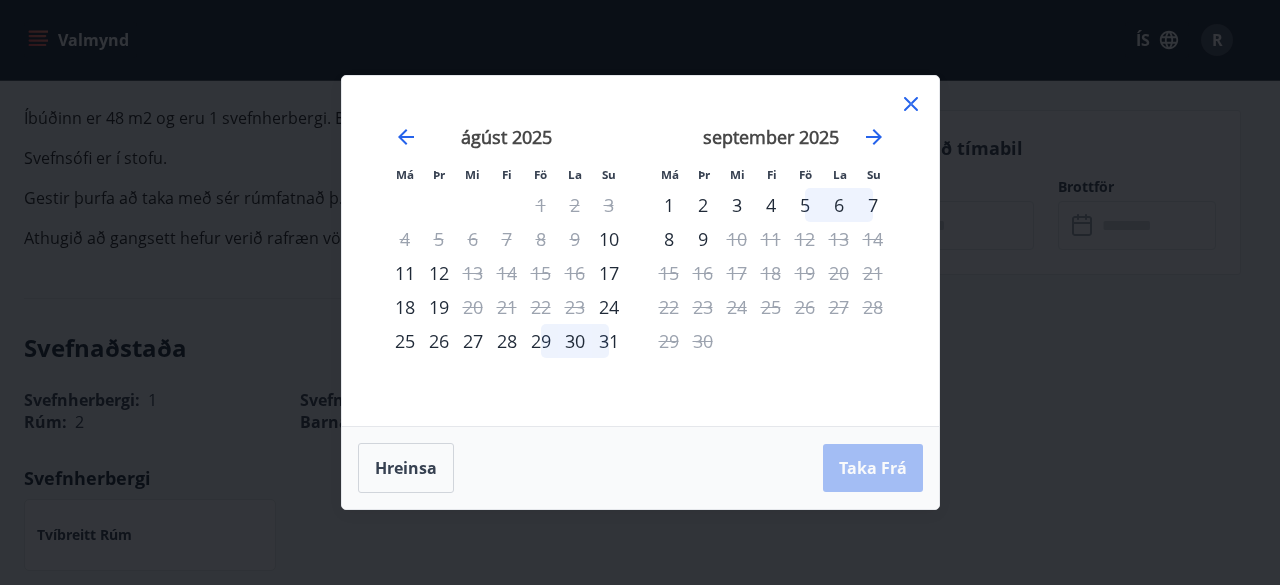 click on "5" at bounding box center [805, 205] 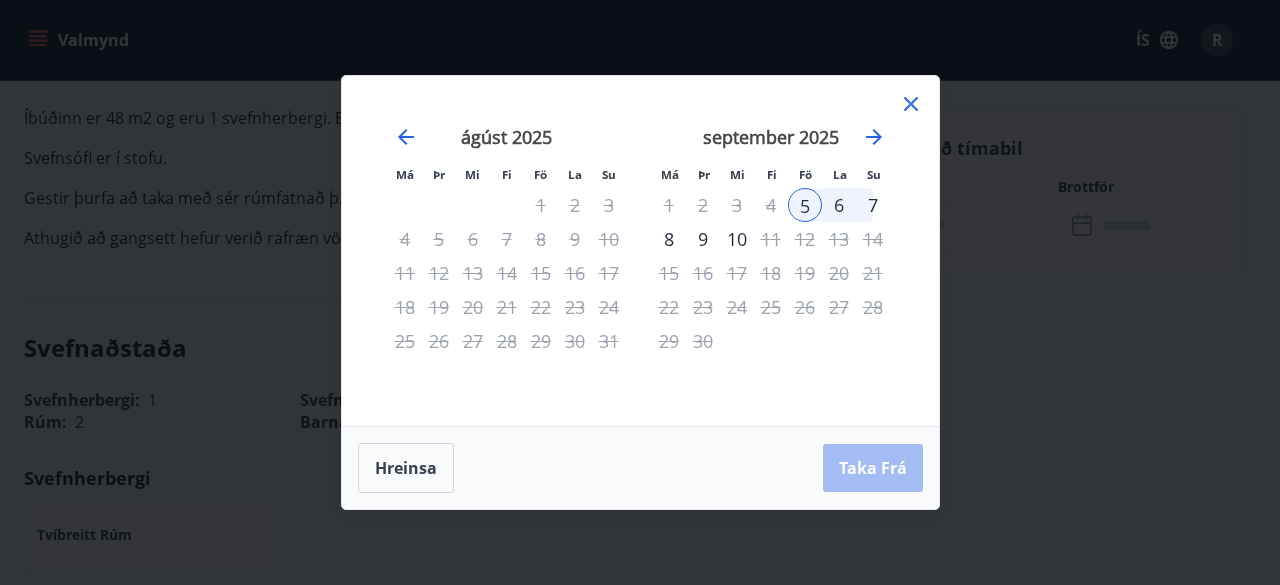 click on "7" at bounding box center [873, 205] 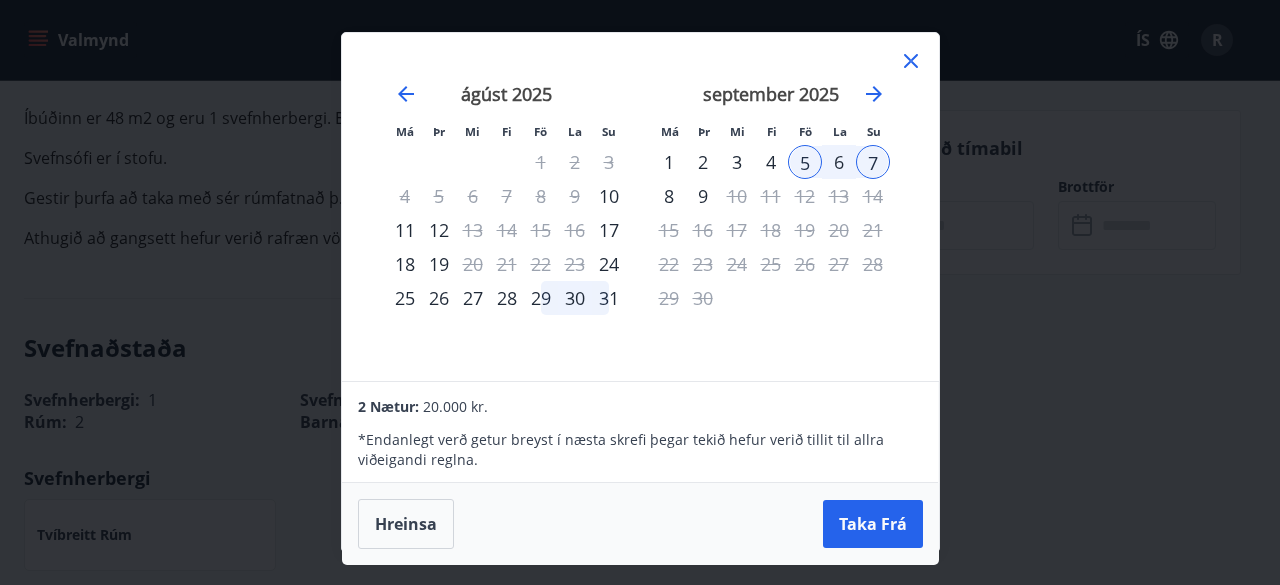 click 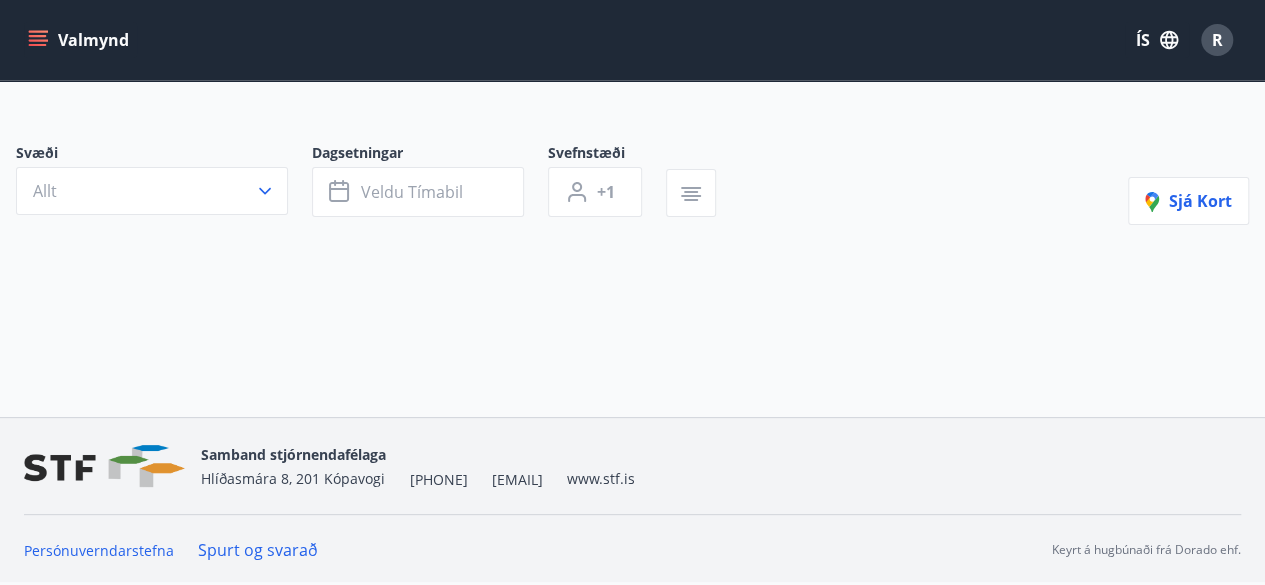 scroll, scrollTop: 0, scrollLeft: 0, axis: both 